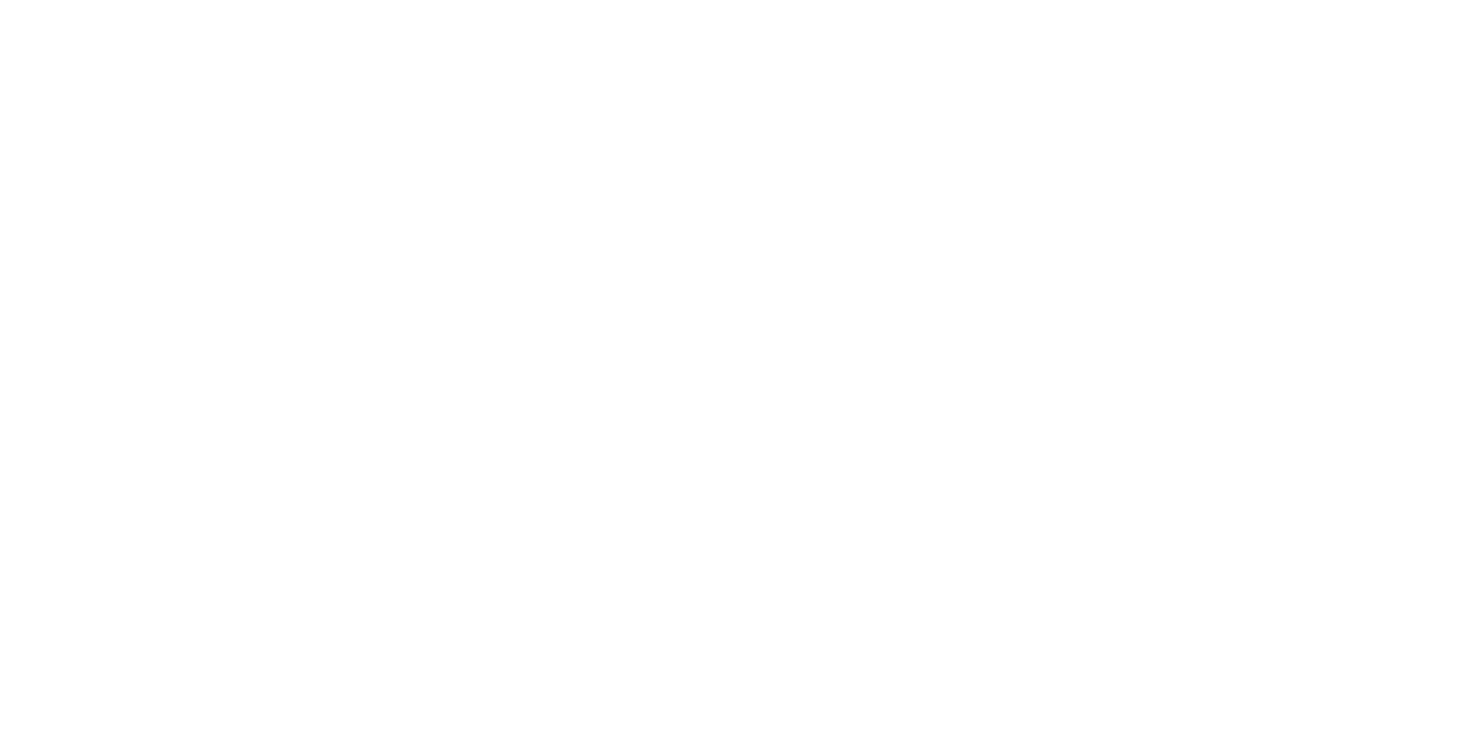 scroll, scrollTop: 0, scrollLeft: 0, axis: both 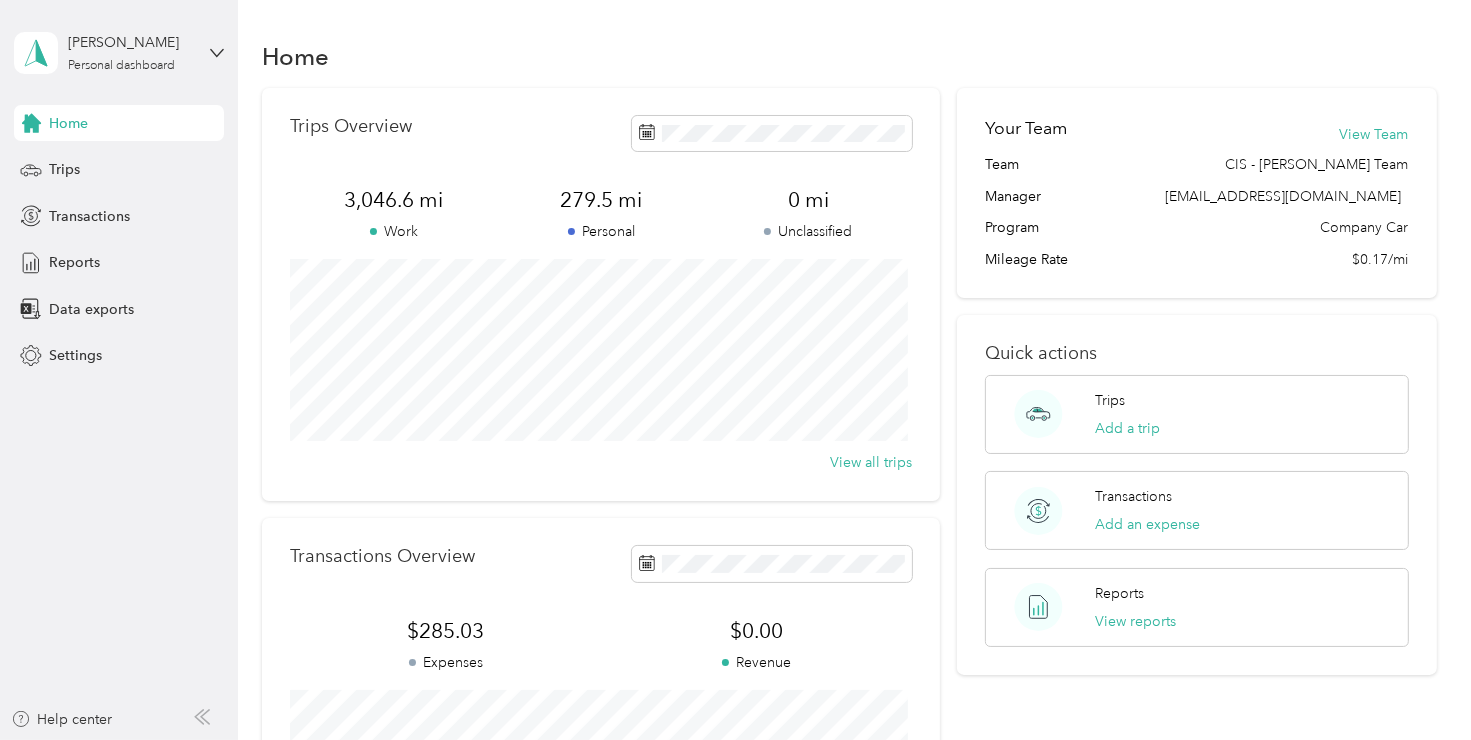 click on "$285.03 Expenses" at bounding box center (445, 645) 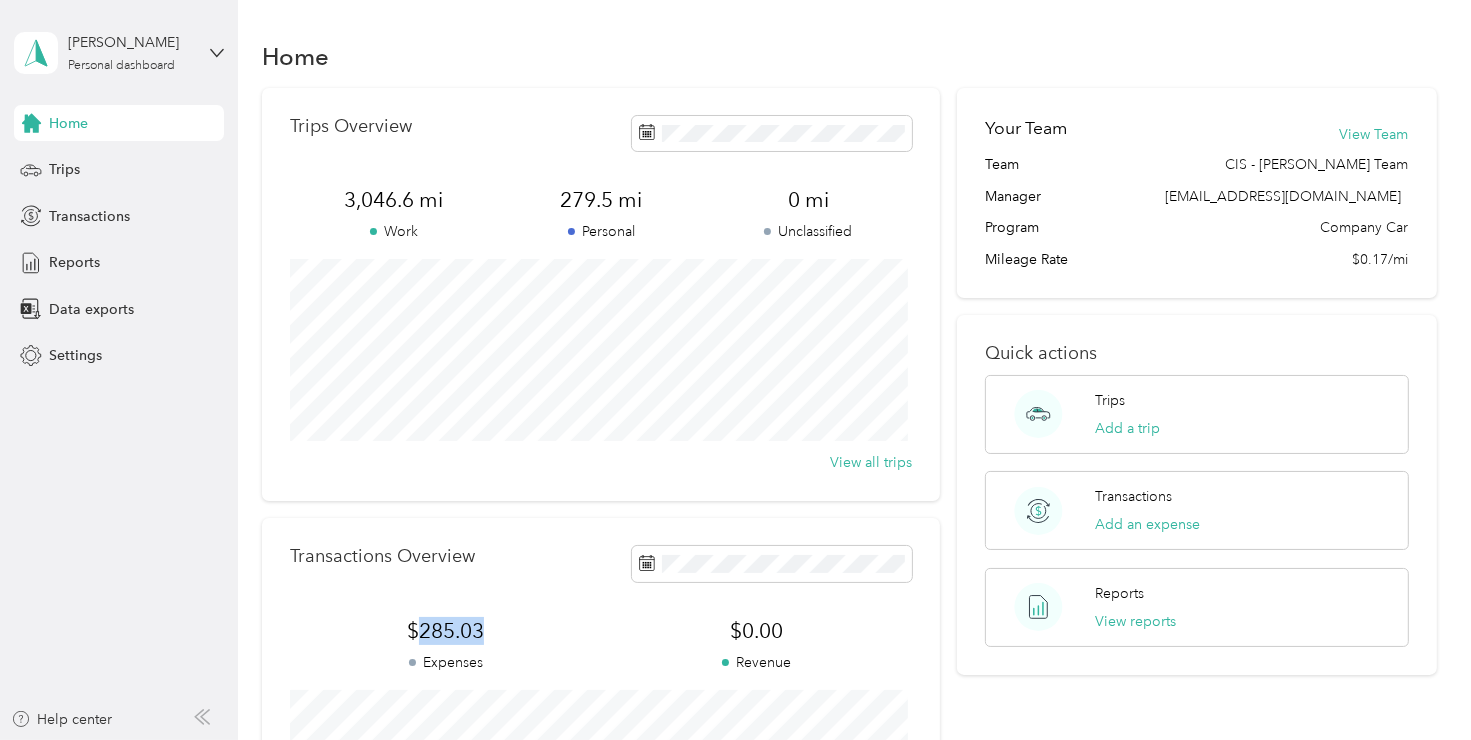 click on "$285.03" at bounding box center (445, 631) 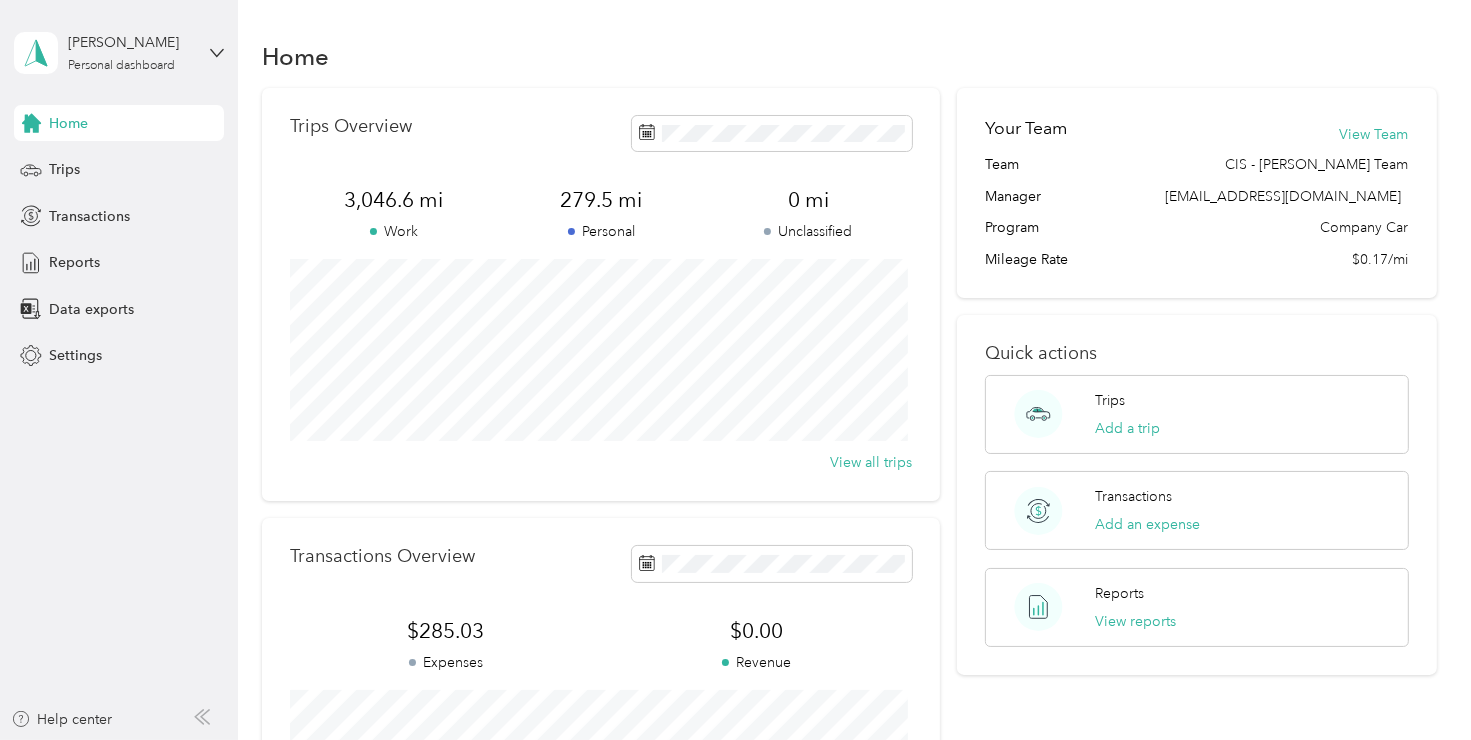 click on "Expenses" at bounding box center (445, 662) 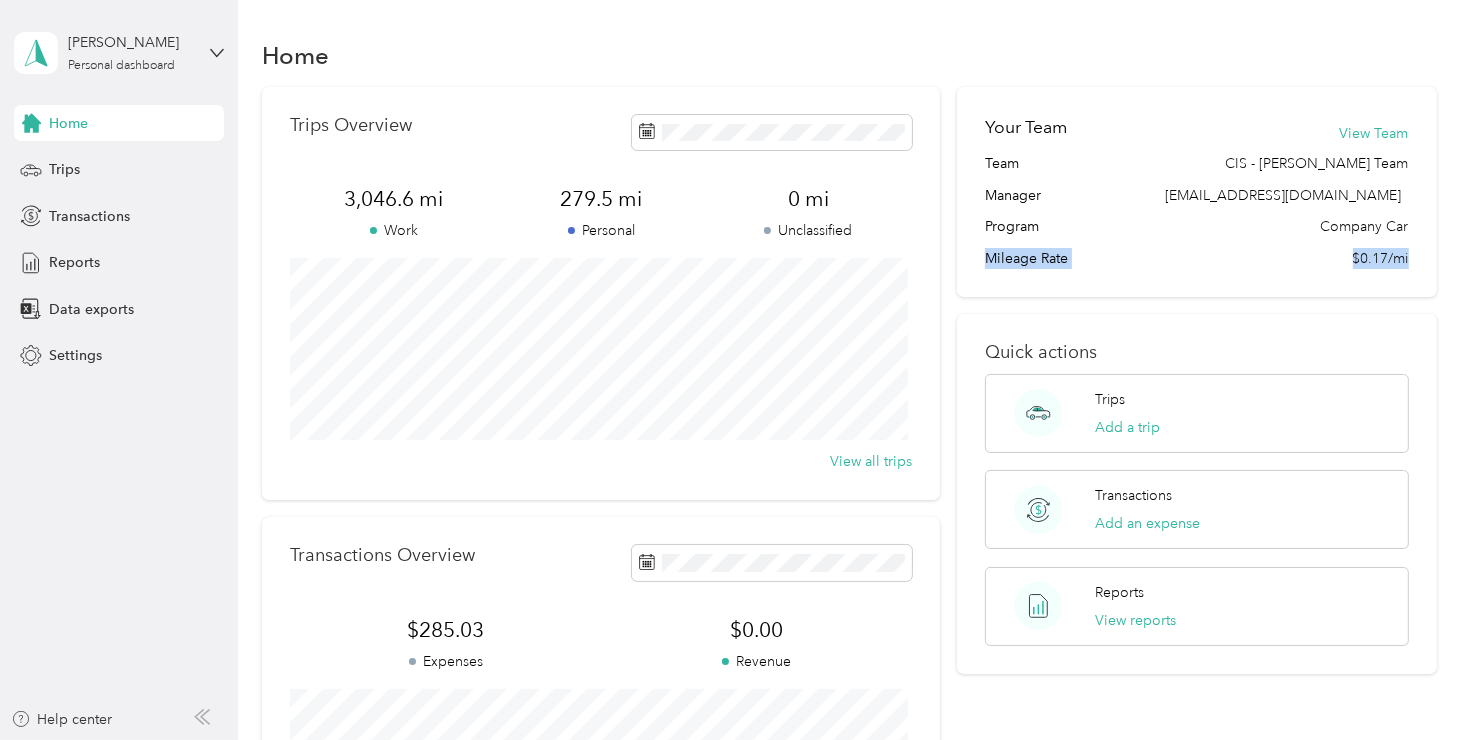 drag, startPoint x: 1449, startPoint y: 210, endPoint x: 1466, endPoint y: 266, distance: 58.5235 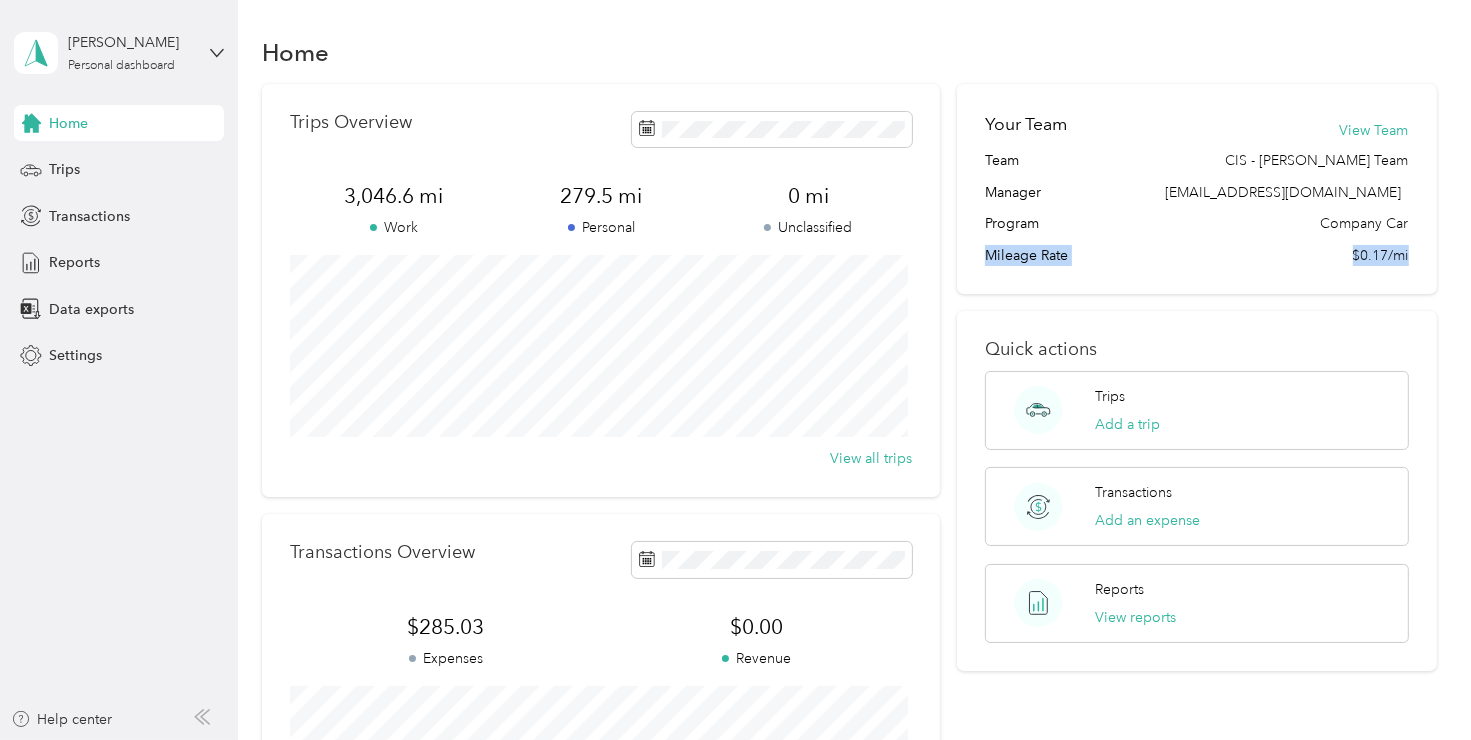 click on "Home Trips Overview 3,046.6   mi Work 279.5   mi Personal 0   mi Unclassified View all trips Transactions Overview $285.03 Expenses $0.00 Revenue View all transactions Your Team View Team Team CIS - Amanda Wilkes Team Manager amandawilkes@thecis.co.uk Program Company Car Mileage Rate $0.17/mi Quick actions Trips Add a trip Transactions Add an expense Reports View reports" at bounding box center (849, 495) 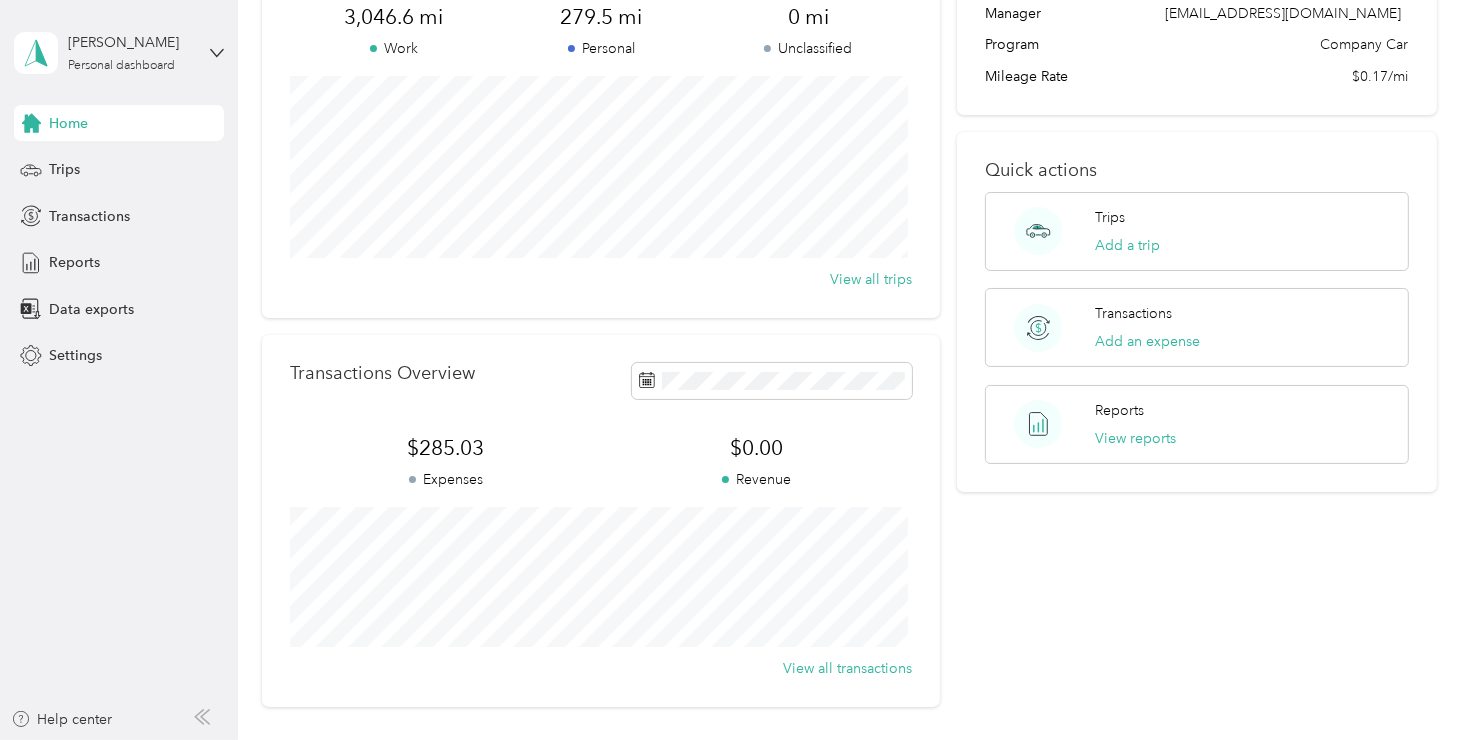 scroll, scrollTop: 195, scrollLeft: 0, axis: vertical 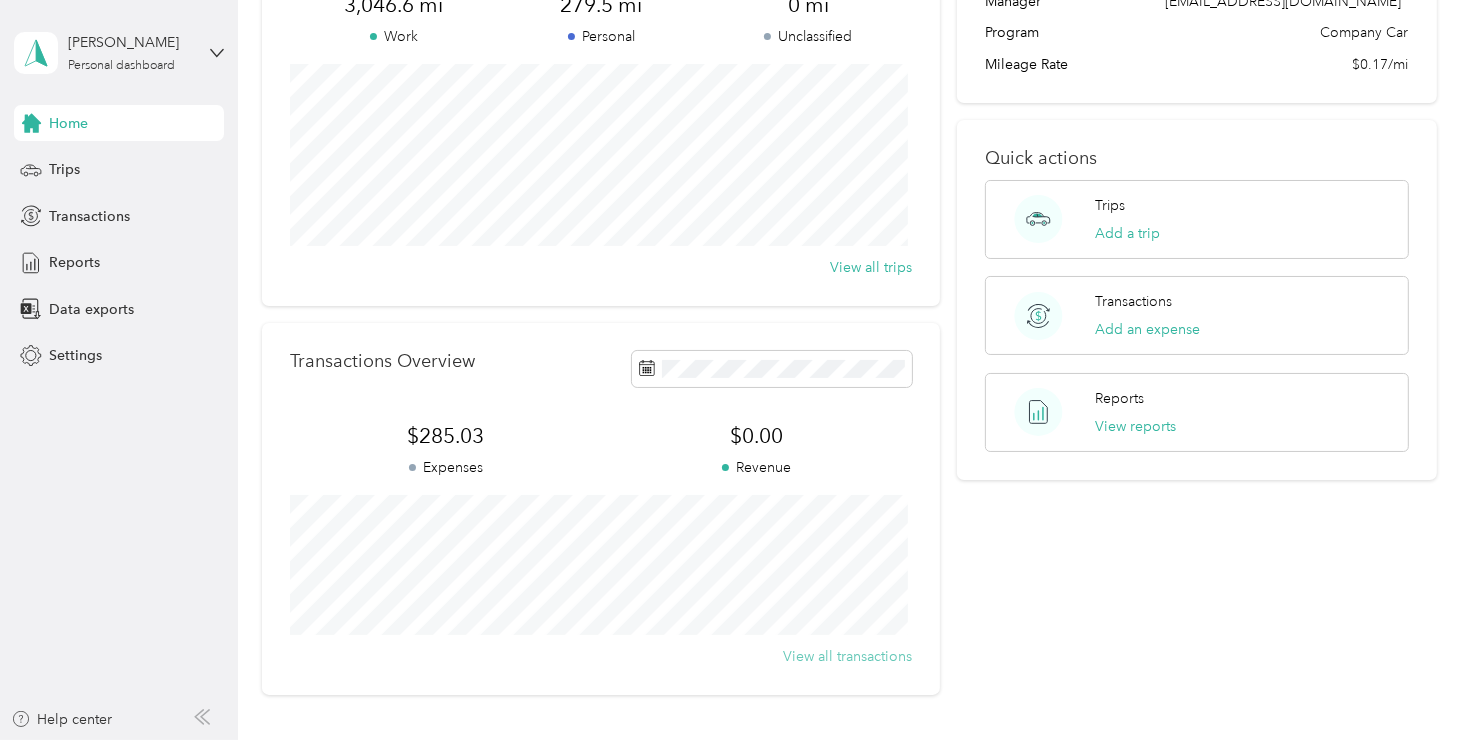 click on "View all transactions" at bounding box center [847, 656] 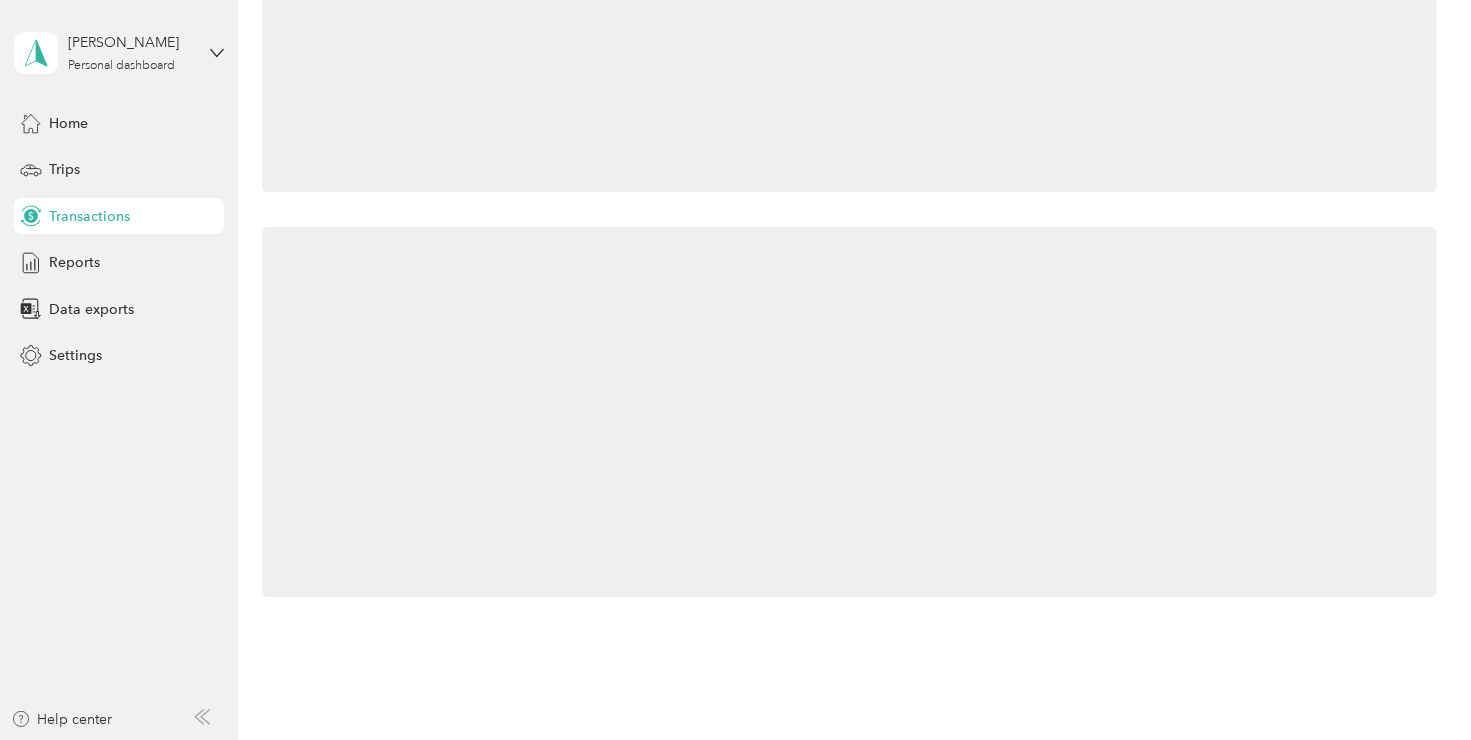 scroll, scrollTop: 195, scrollLeft: 0, axis: vertical 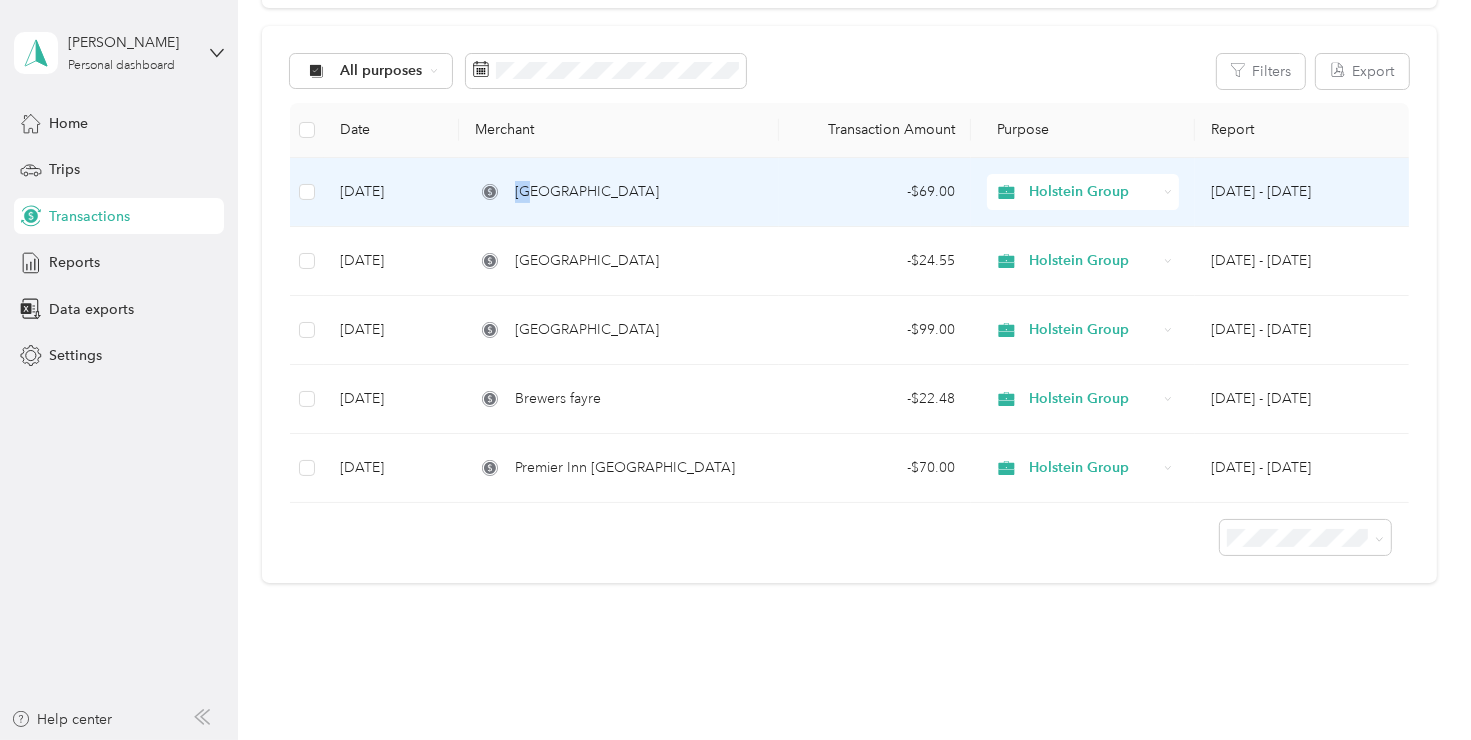 drag, startPoint x: 1311, startPoint y: 196, endPoint x: 508, endPoint y: 168, distance: 803.48804 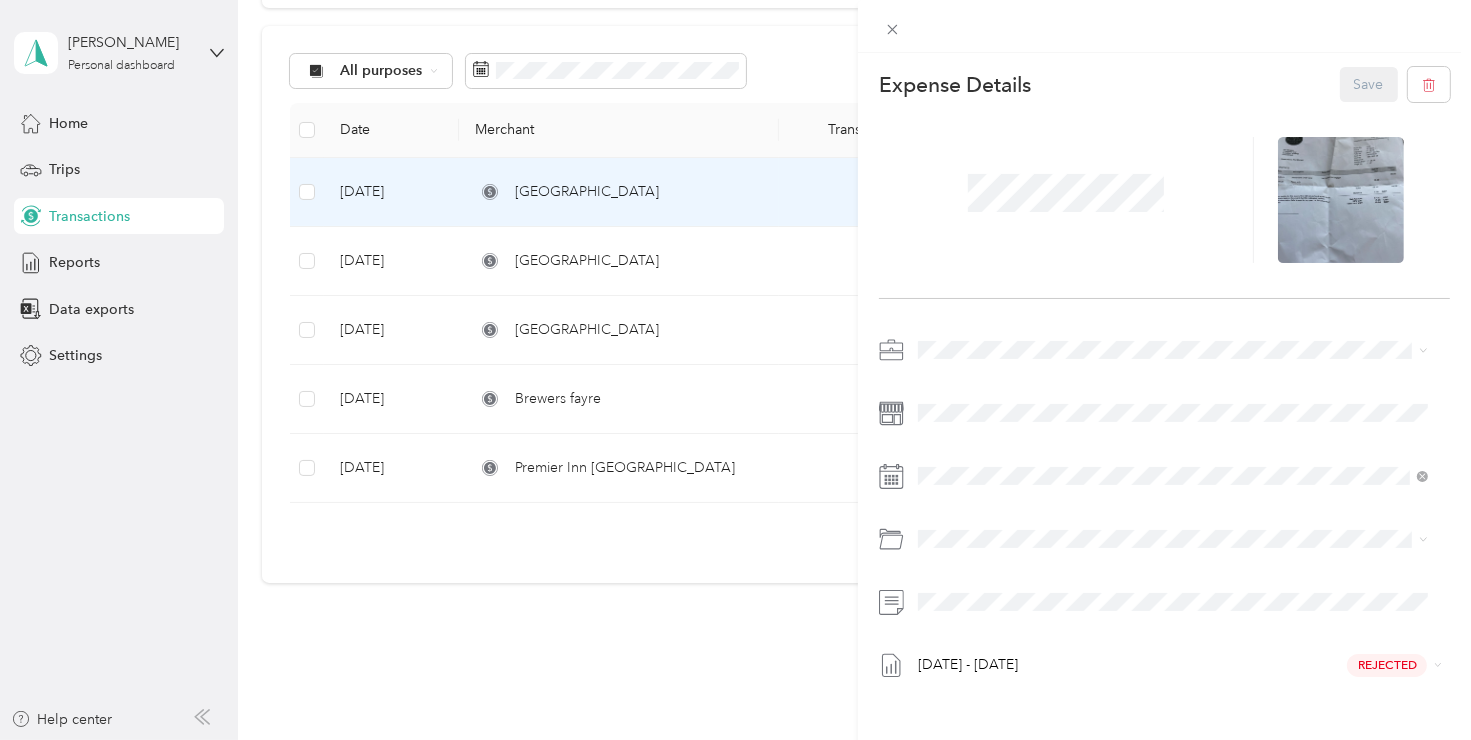 click on "This  expense  cannot be edited because it is either under review, approved, or paid. Contact your Team Manager to edit it.  Expense Details Save Jun 1 - 30, 2025 Rejected" at bounding box center (735, 370) 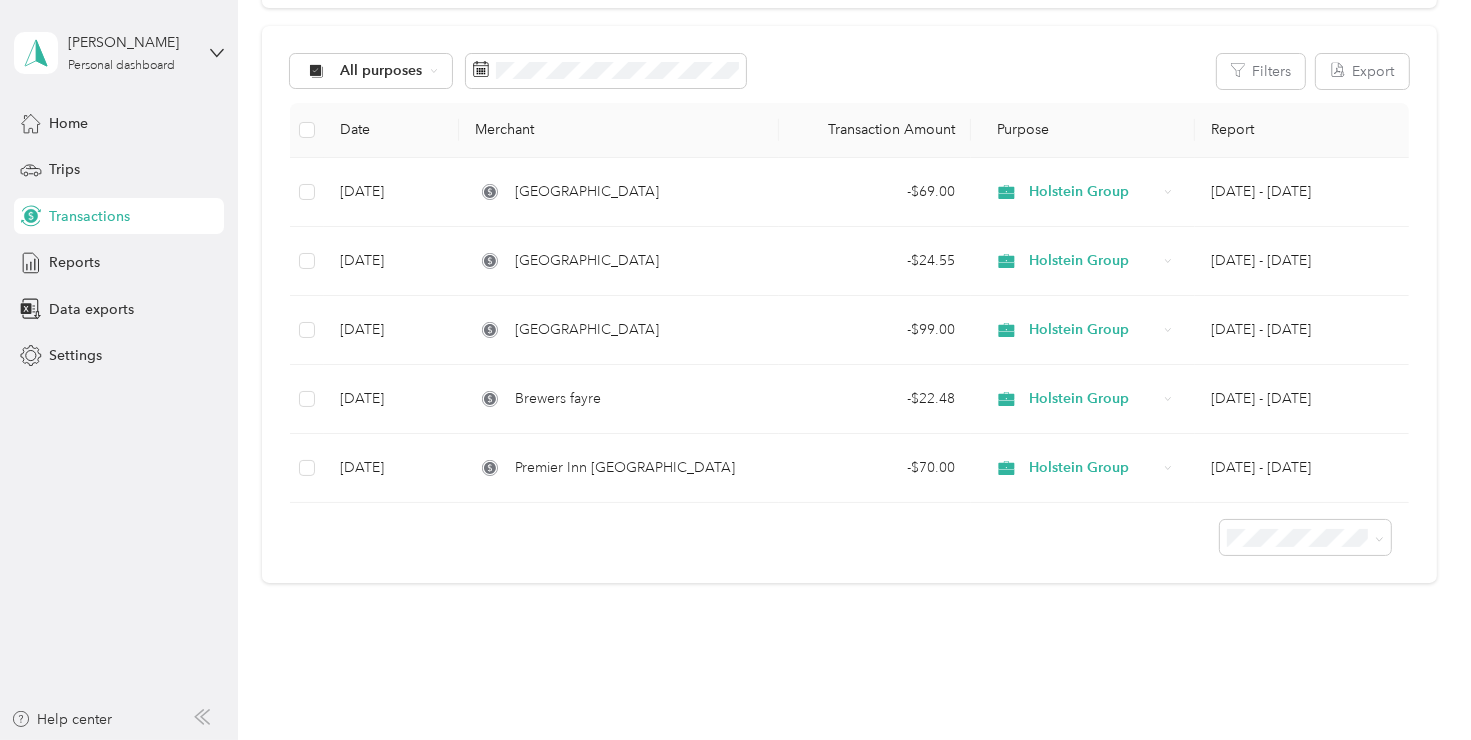 click on "This  expense  cannot be edited because it is either under review, approved, or paid. Contact your Team Manager to edit it.  Expense Details Save Jun 1 - 30, 2025 Rejected" at bounding box center [730, 740] 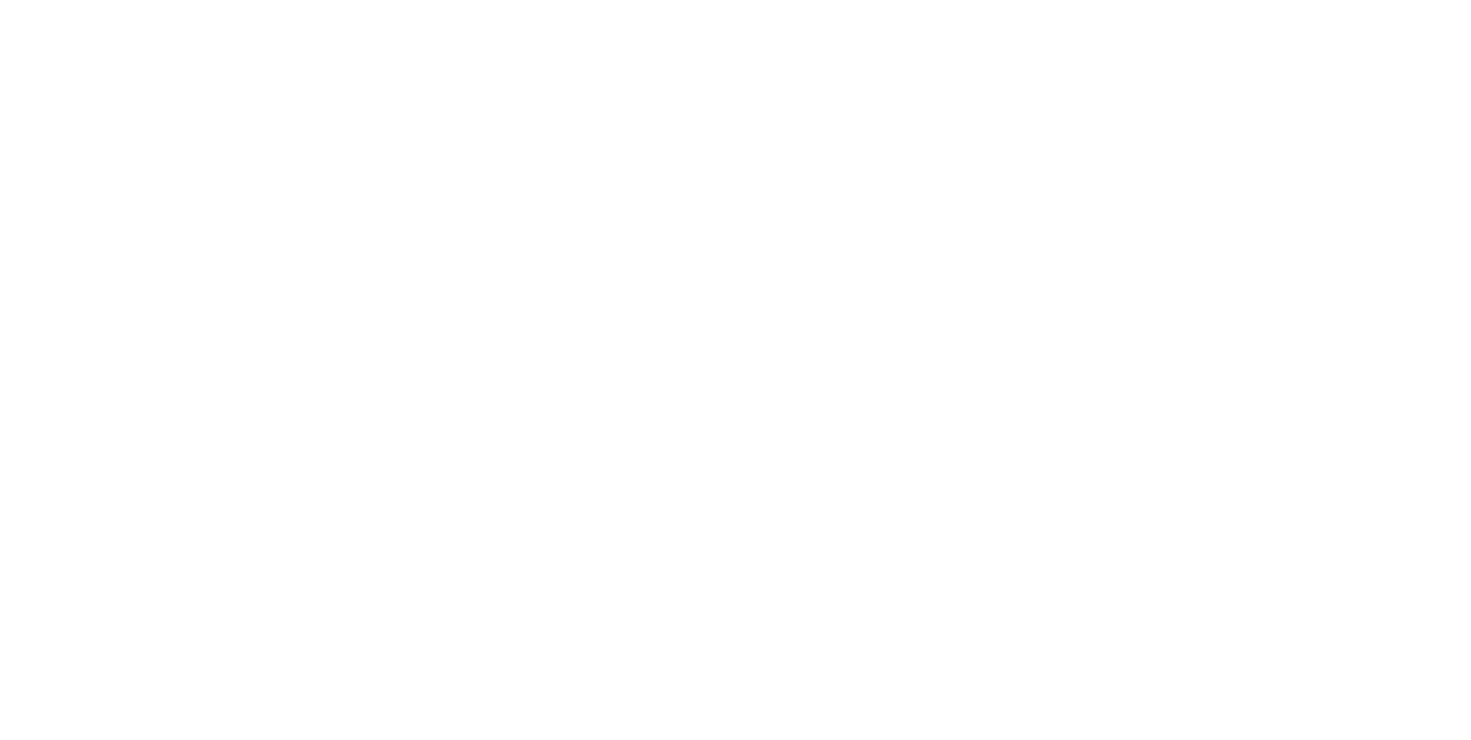 scroll, scrollTop: 0, scrollLeft: 0, axis: both 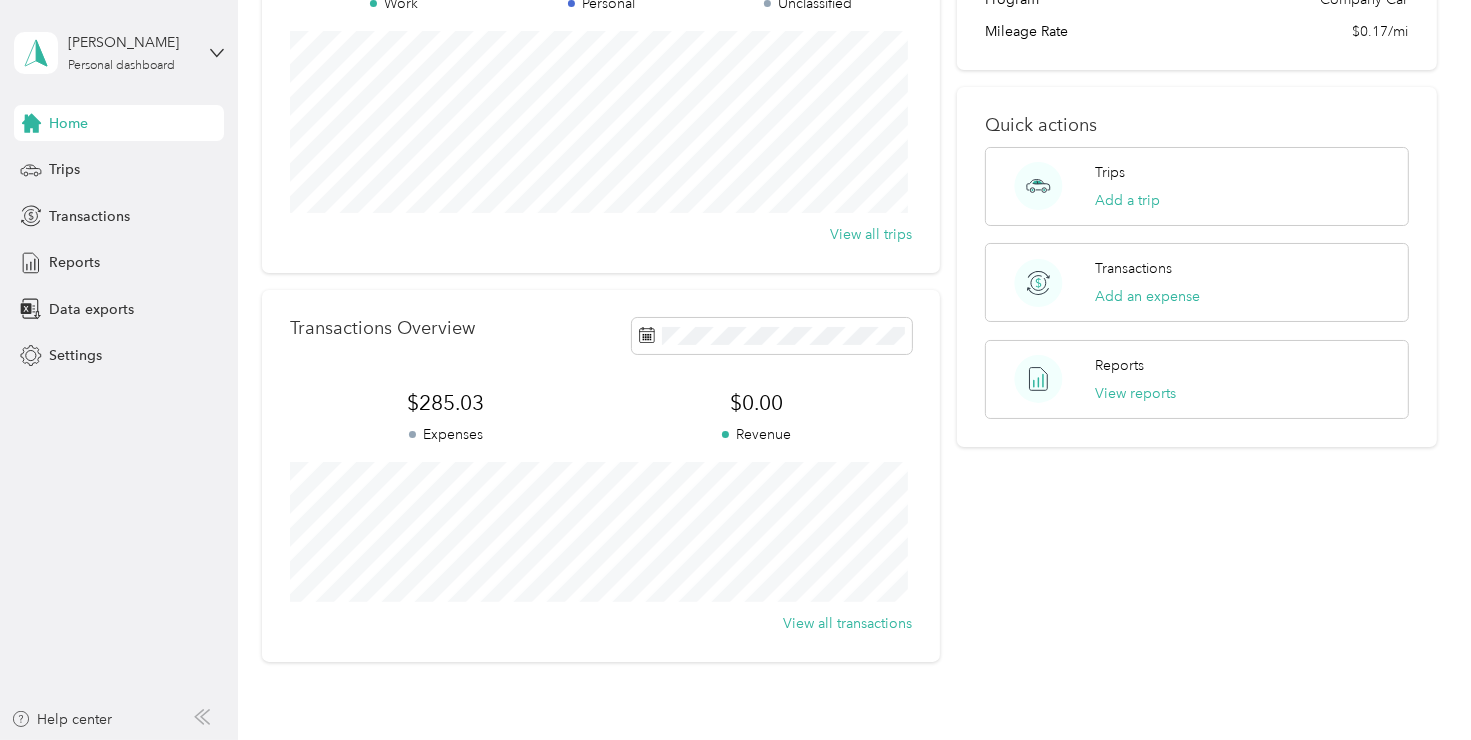click on "Transactions Overview" at bounding box center [601, 335] 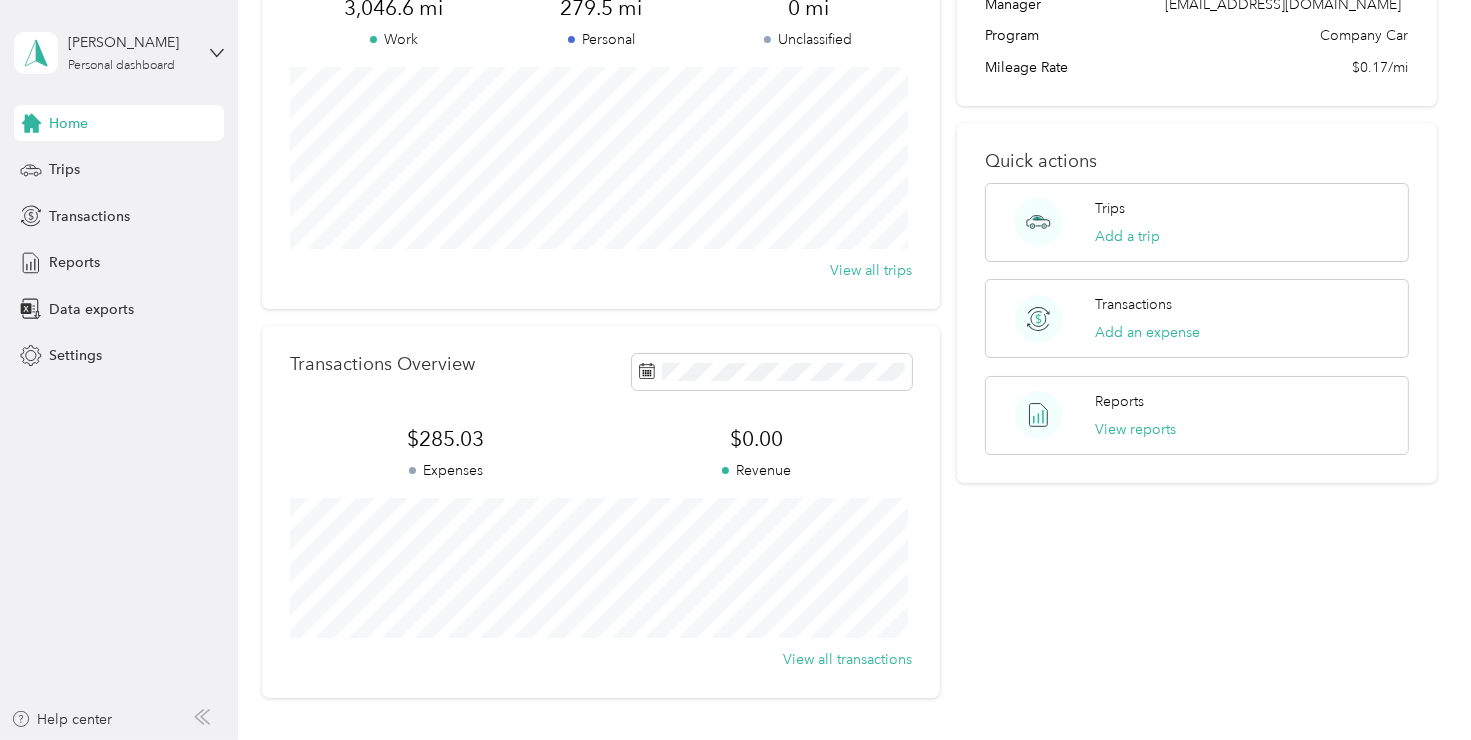 scroll, scrollTop: 188, scrollLeft: 0, axis: vertical 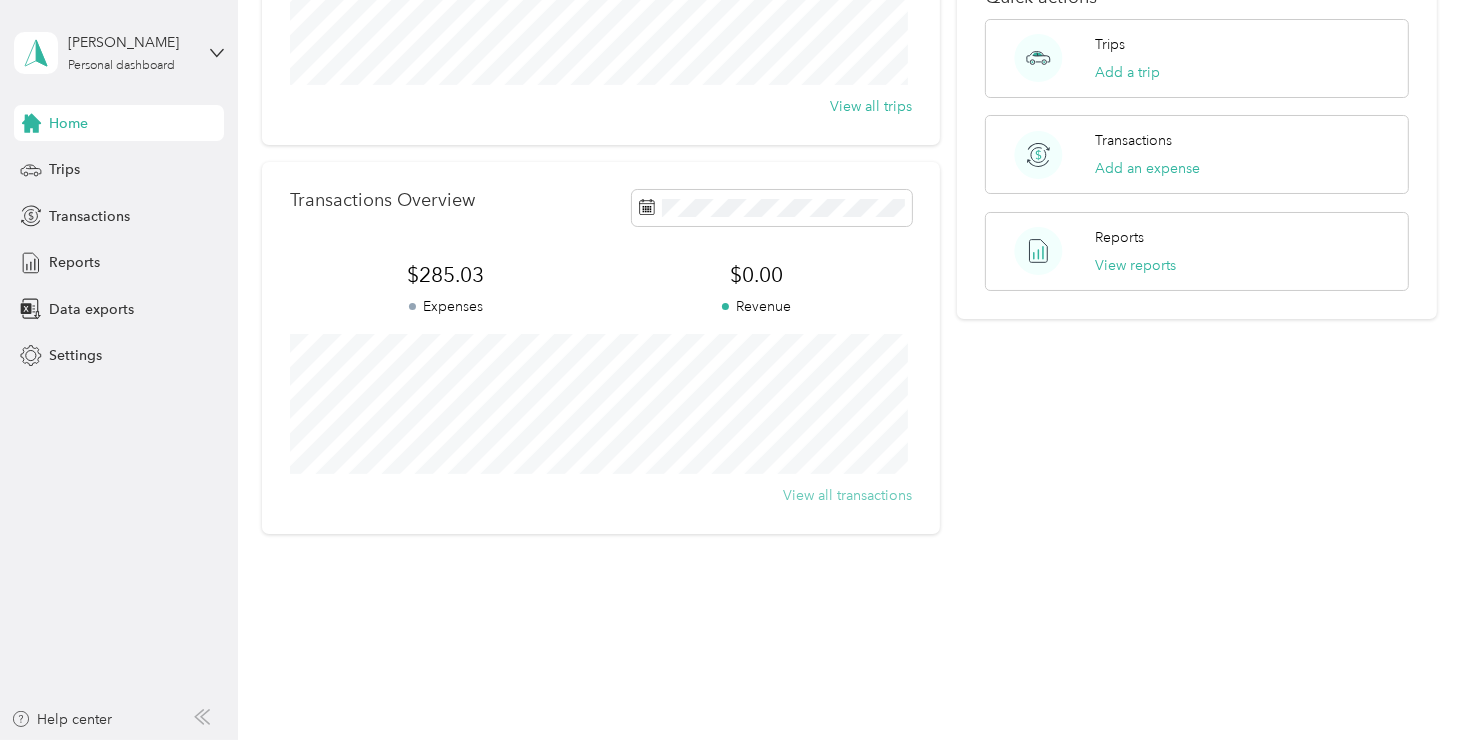 click on "View all transactions" at bounding box center [847, 495] 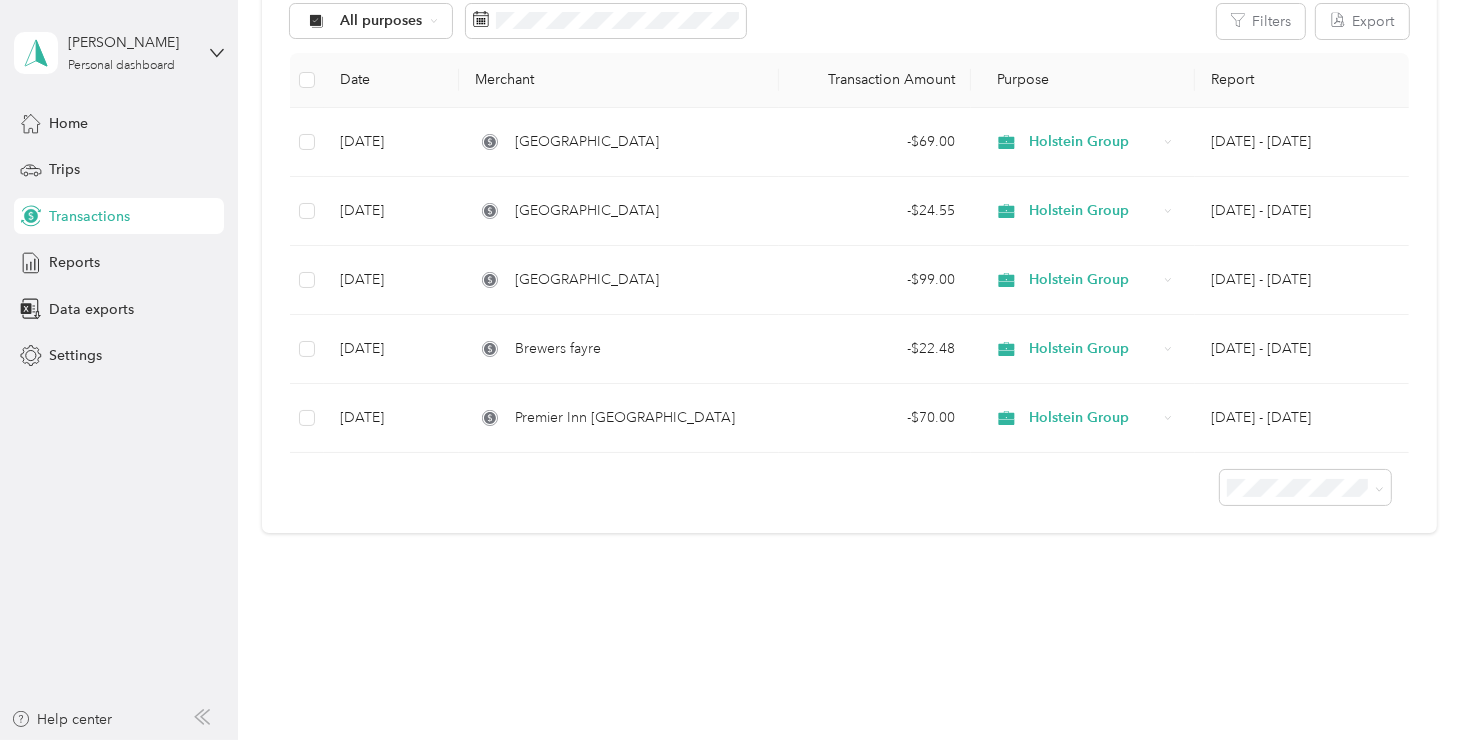 scroll, scrollTop: 244, scrollLeft: 0, axis: vertical 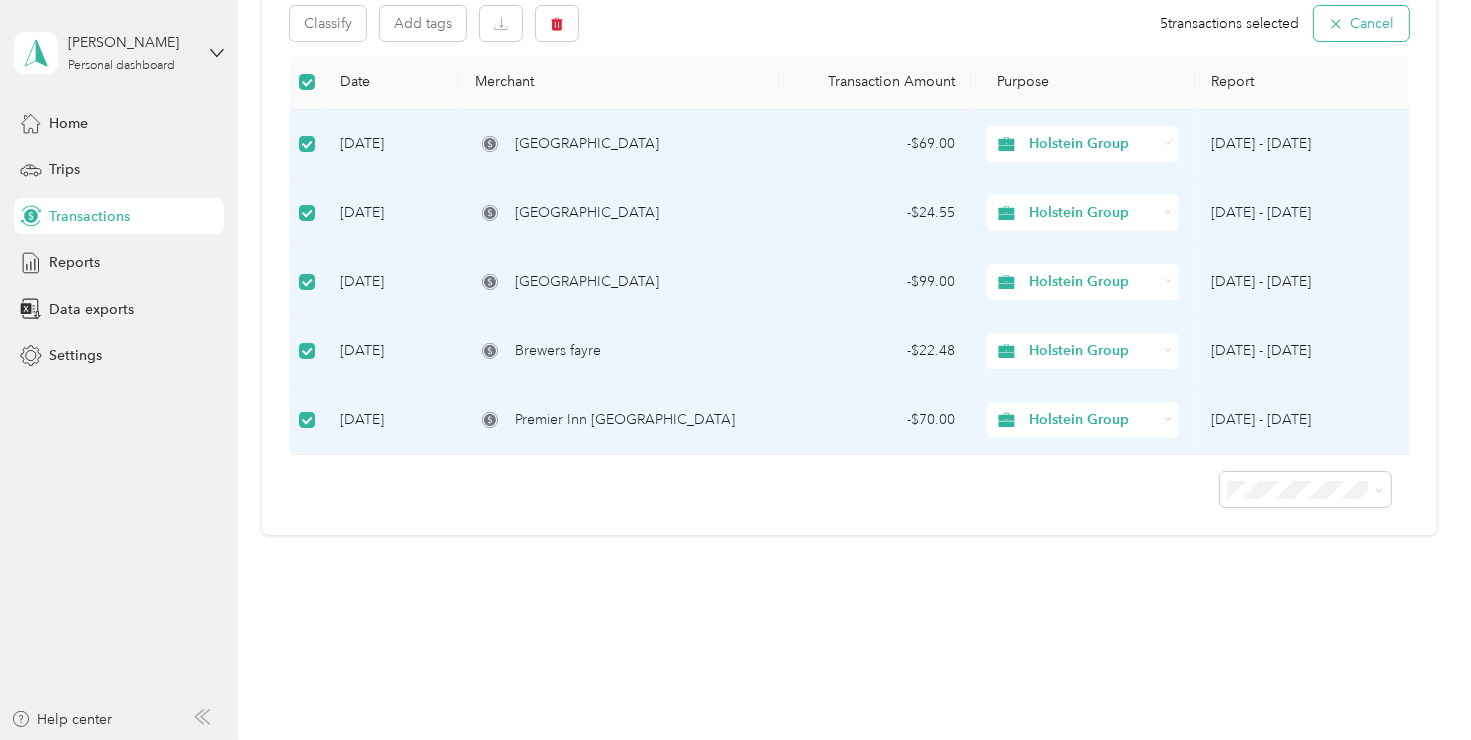 click 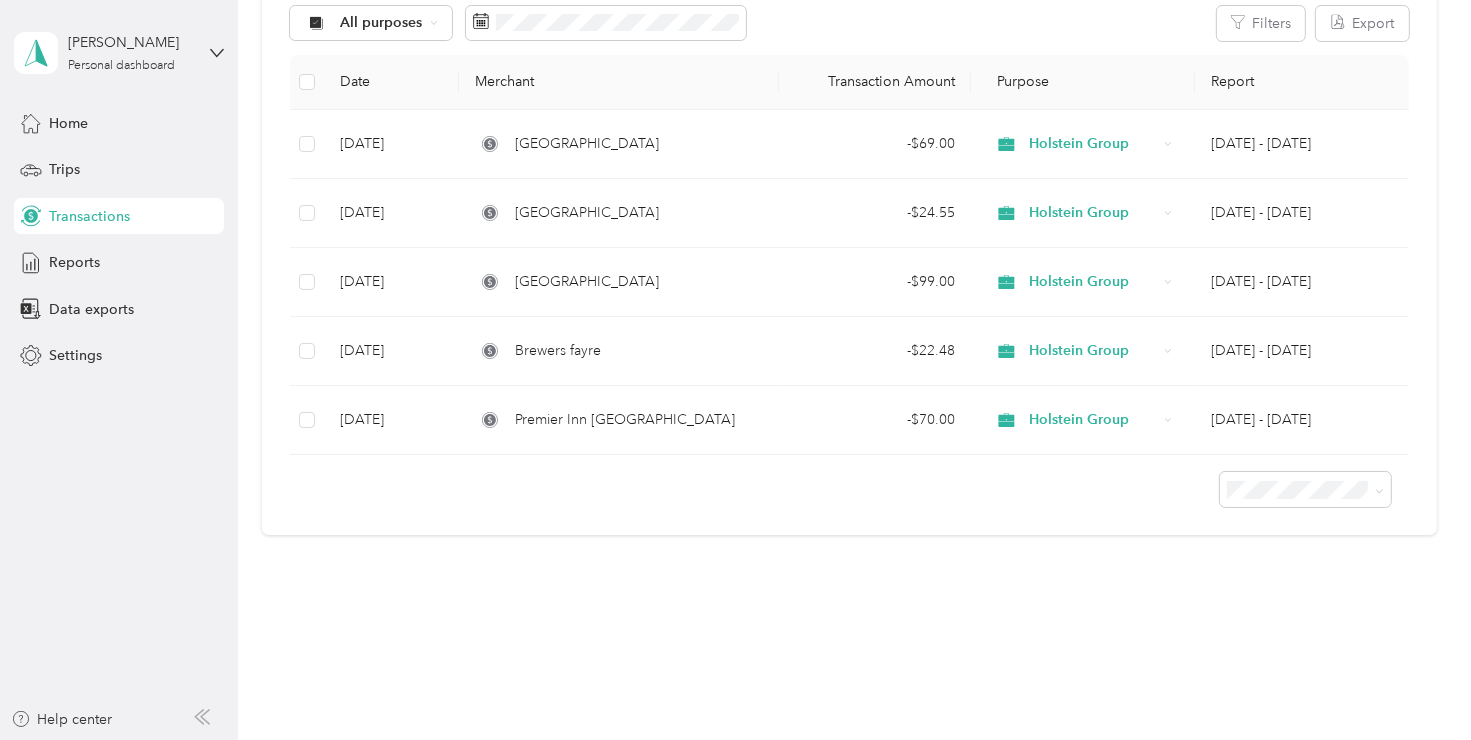 scroll, scrollTop: 244, scrollLeft: 0, axis: vertical 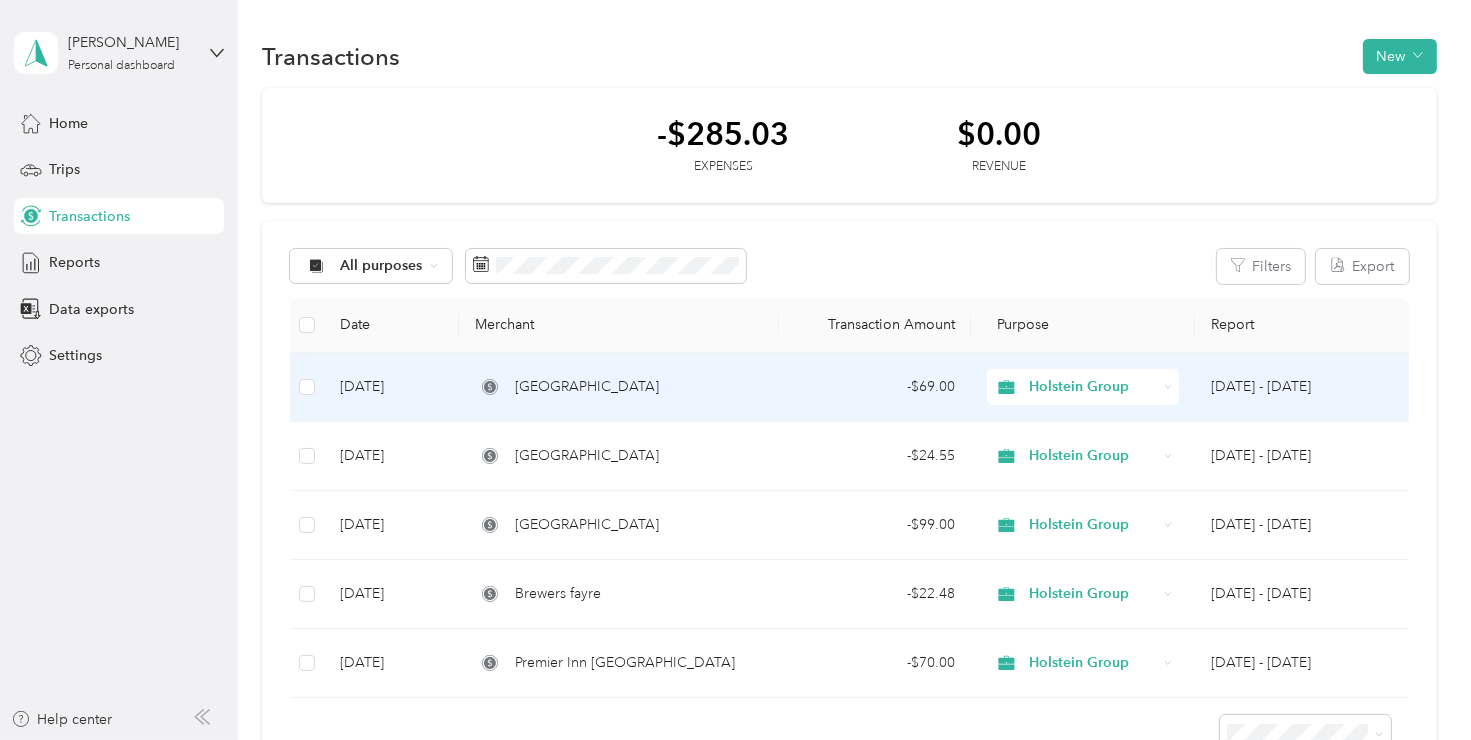click on "[DATE]" at bounding box center [391, 387] 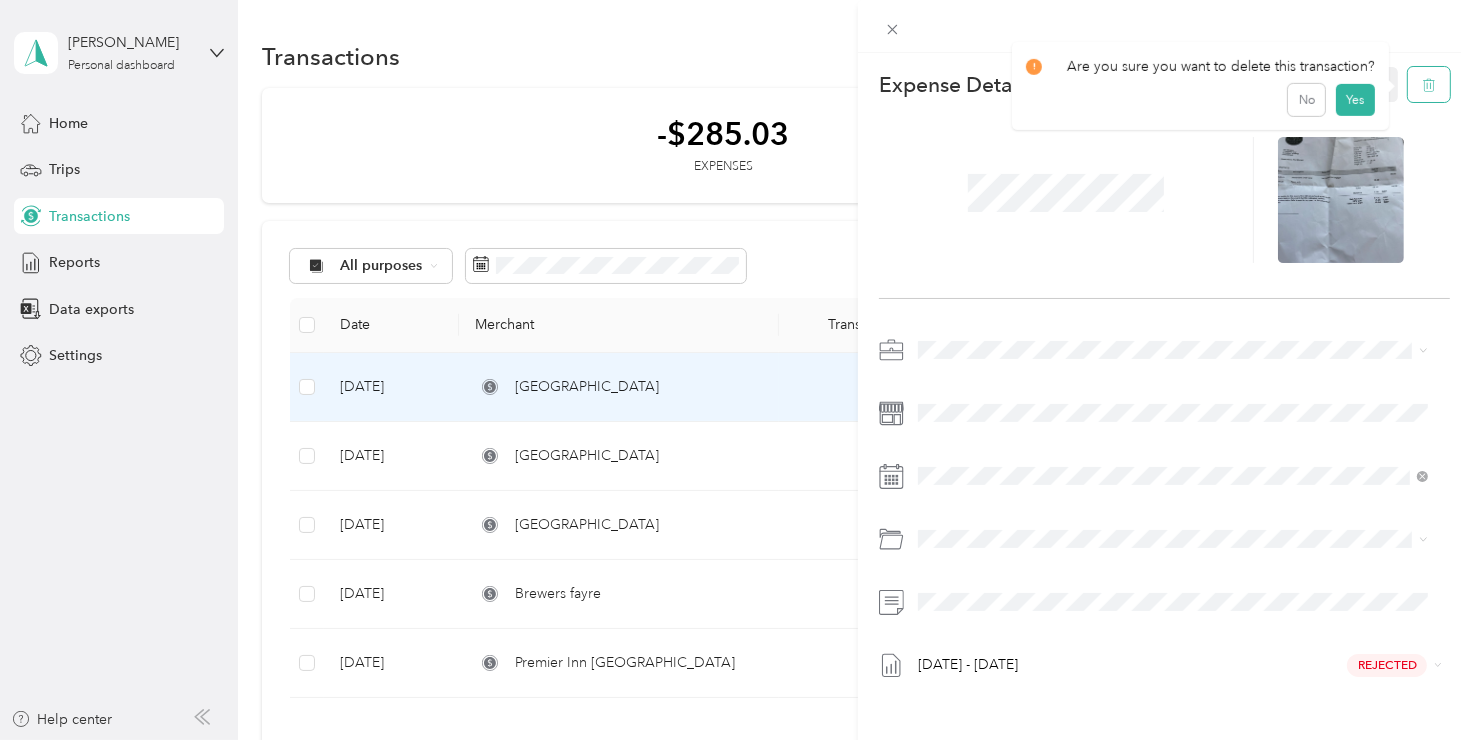 click at bounding box center (1429, 84) 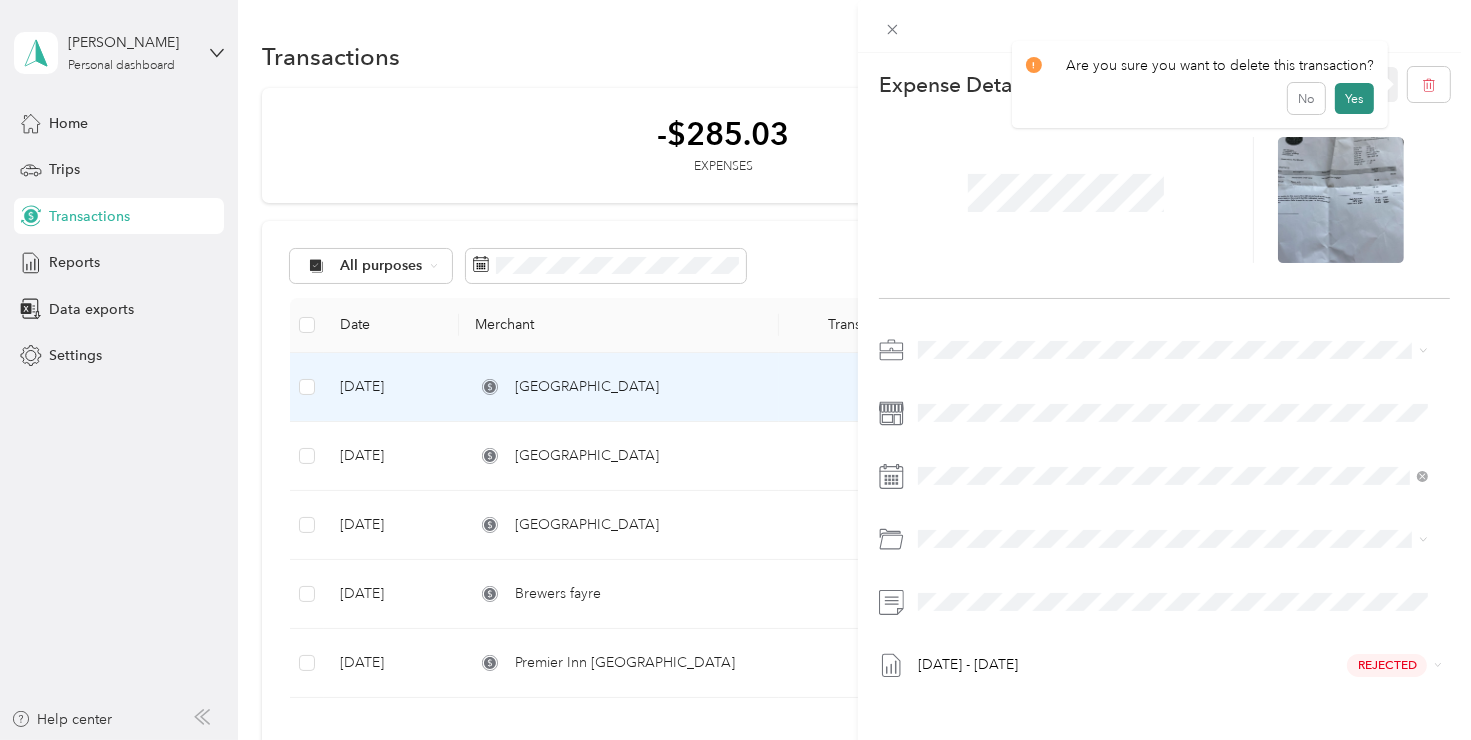 click on "Yes" at bounding box center [1354, 99] 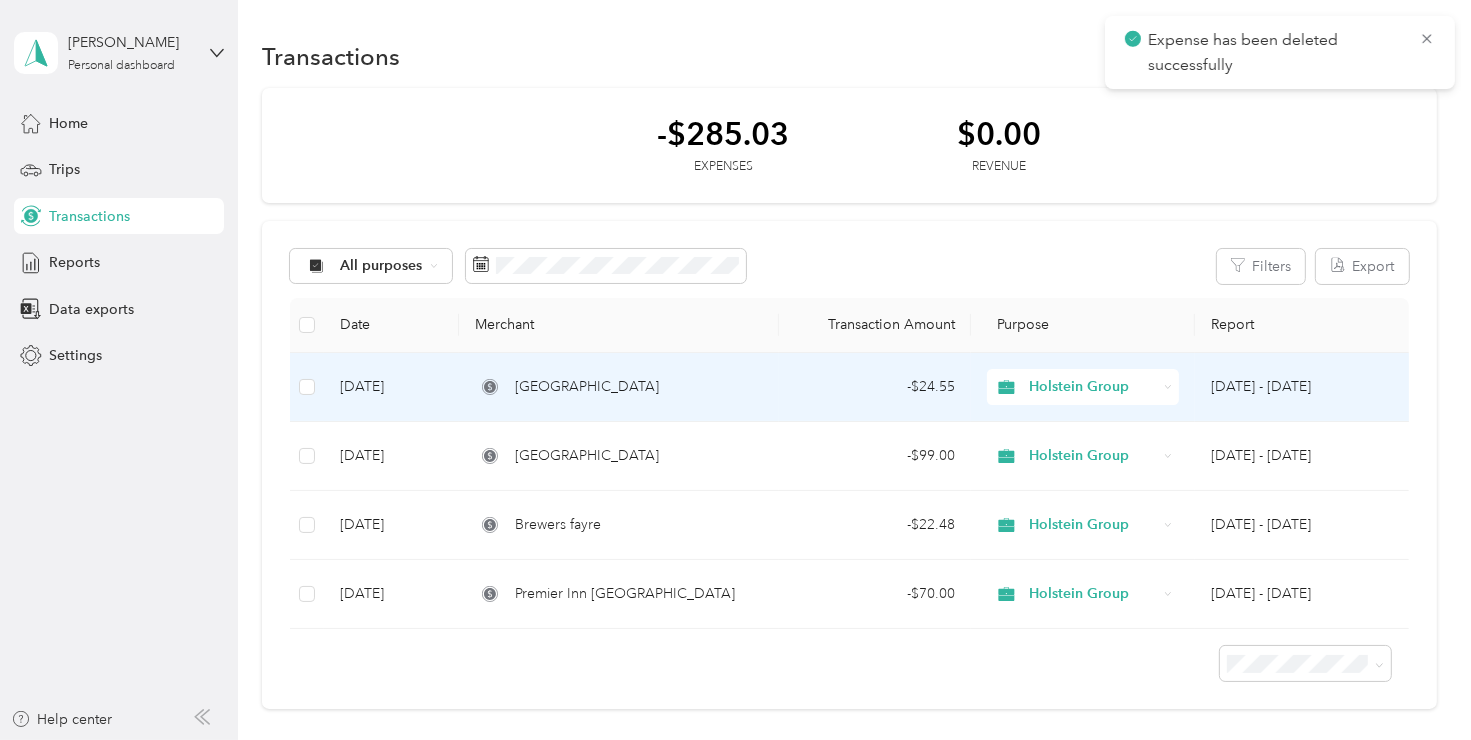 click on "[DATE]" at bounding box center [391, 387] 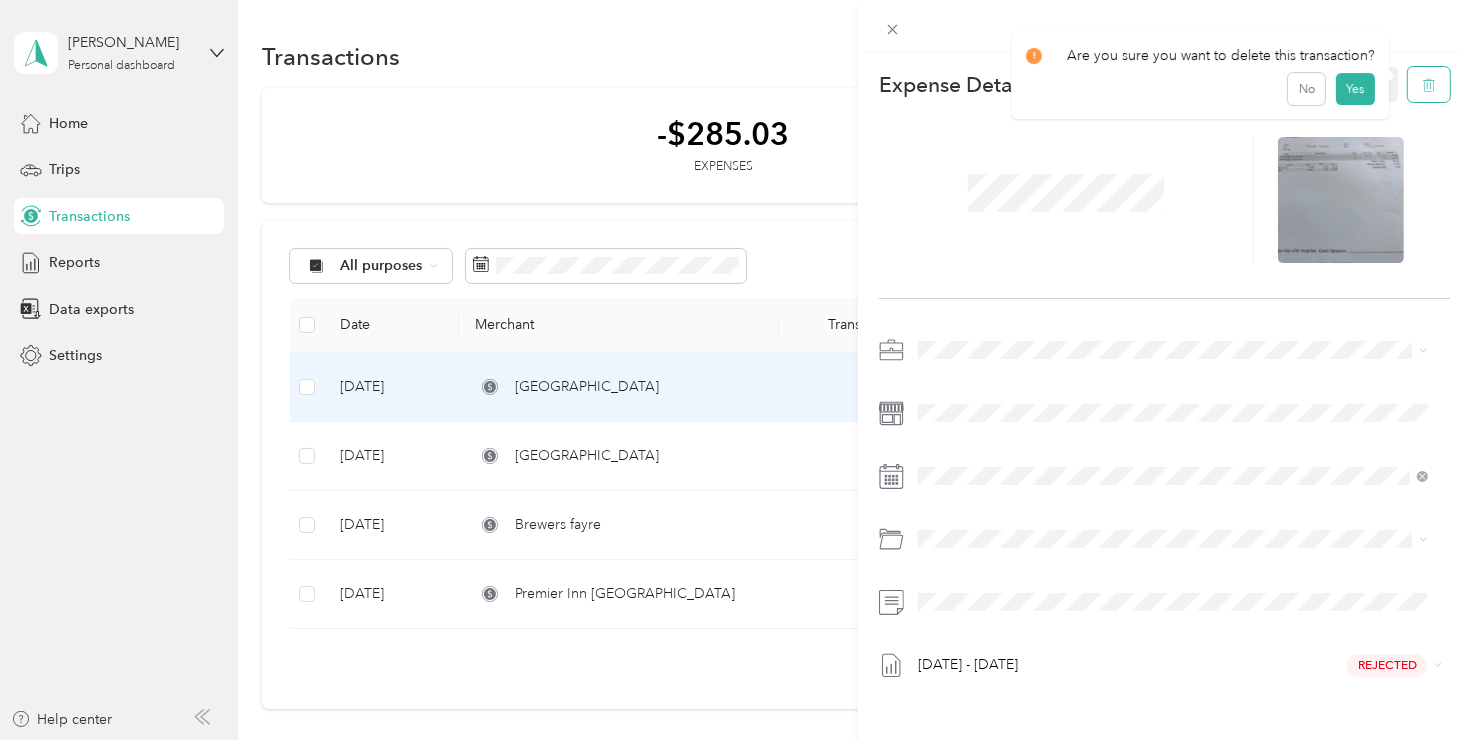 drag, startPoint x: 1417, startPoint y: 81, endPoint x: 1400, endPoint y: 75, distance: 18.027756 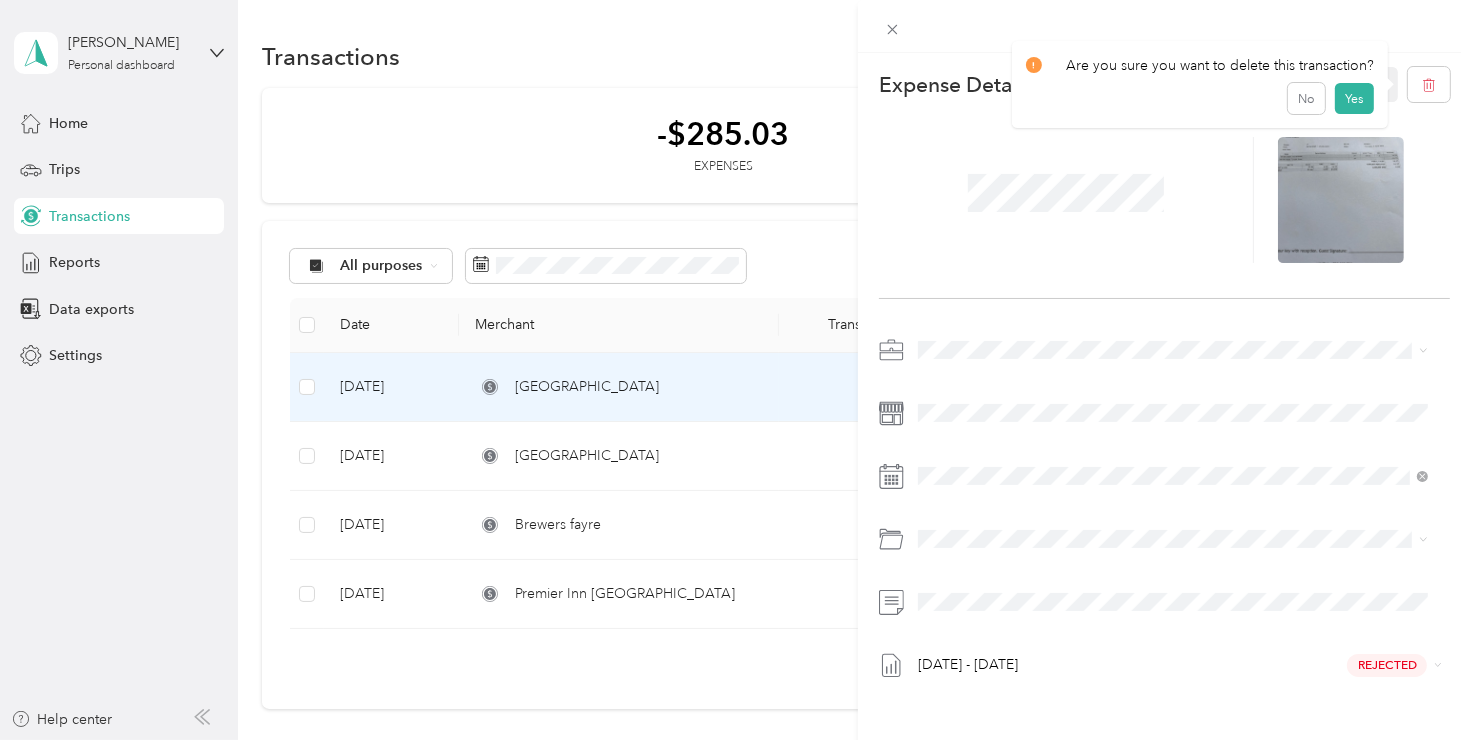drag, startPoint x: 1356, startPoint y: 92, endPoint x: 1325, endPoint y: 67, distance: 39.824615 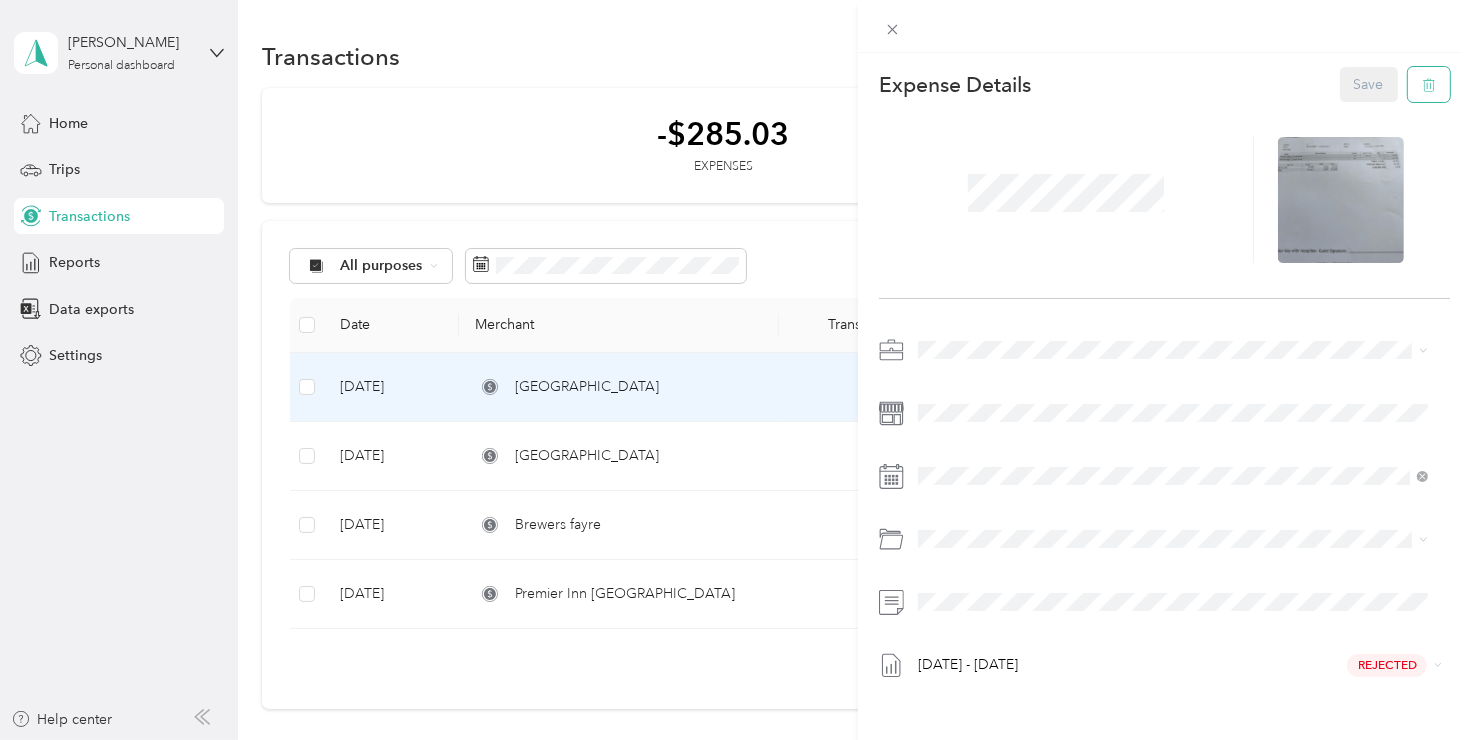 click 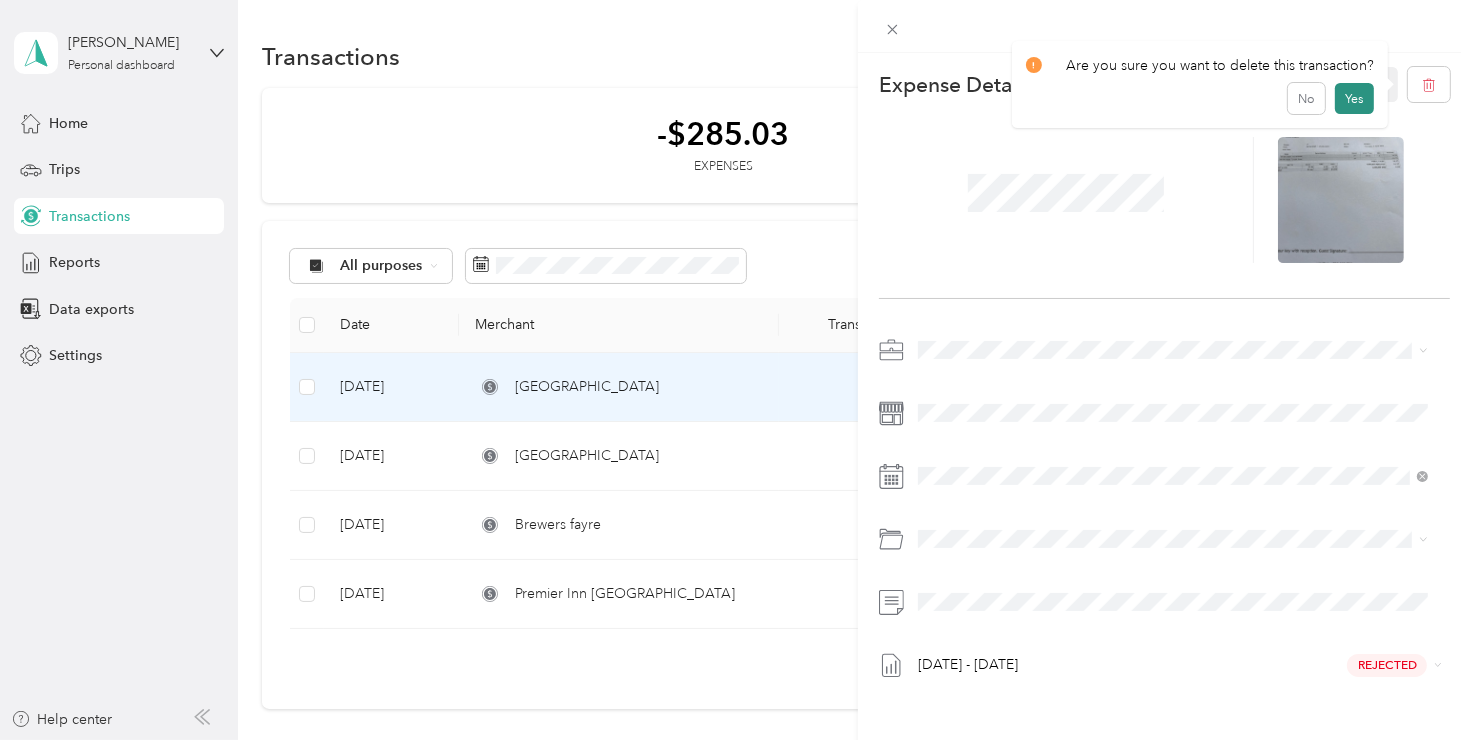 click on "Yes" at bounding box center (1354, 99) 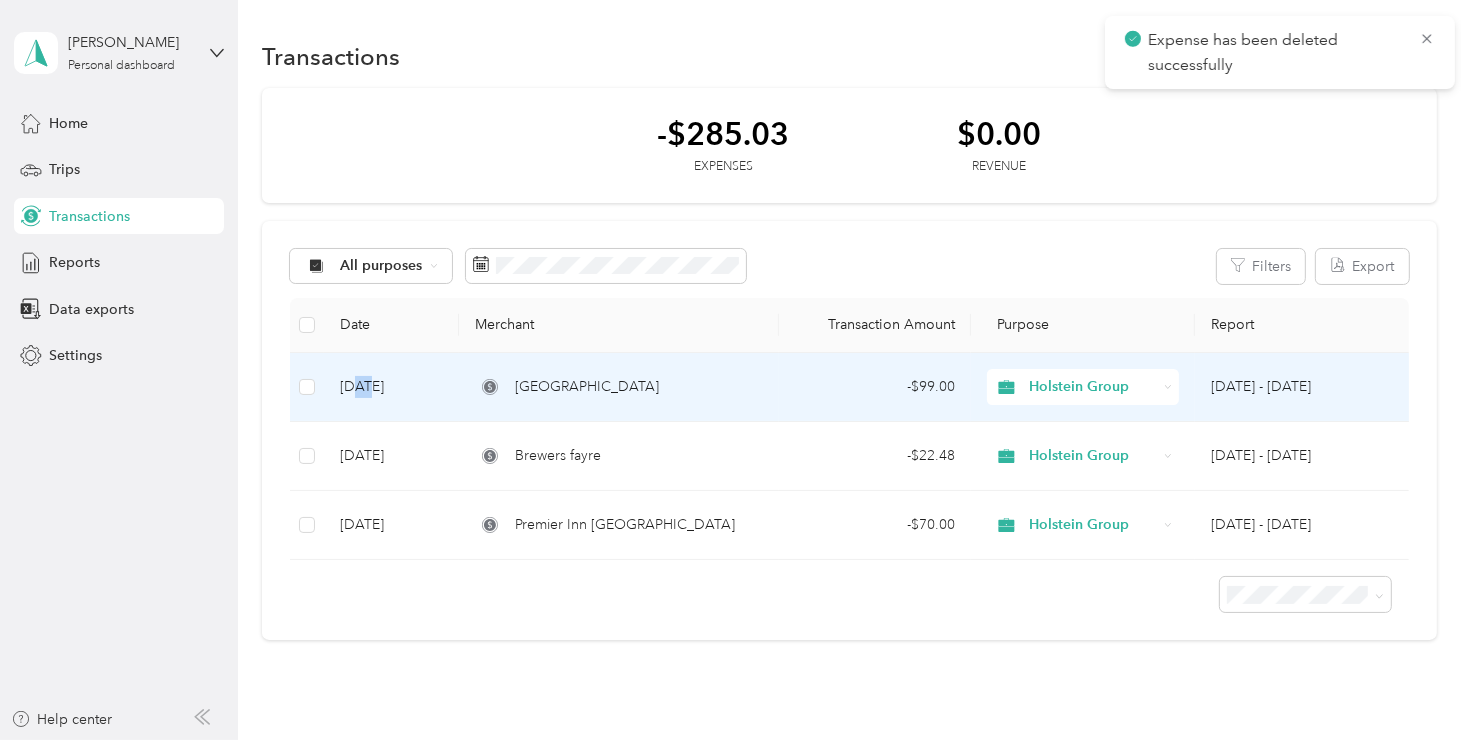 drag, startPoint x: 354, startPoint y: 400, endPoint x: 365, endPoint y: 404, distance: 11.7046995 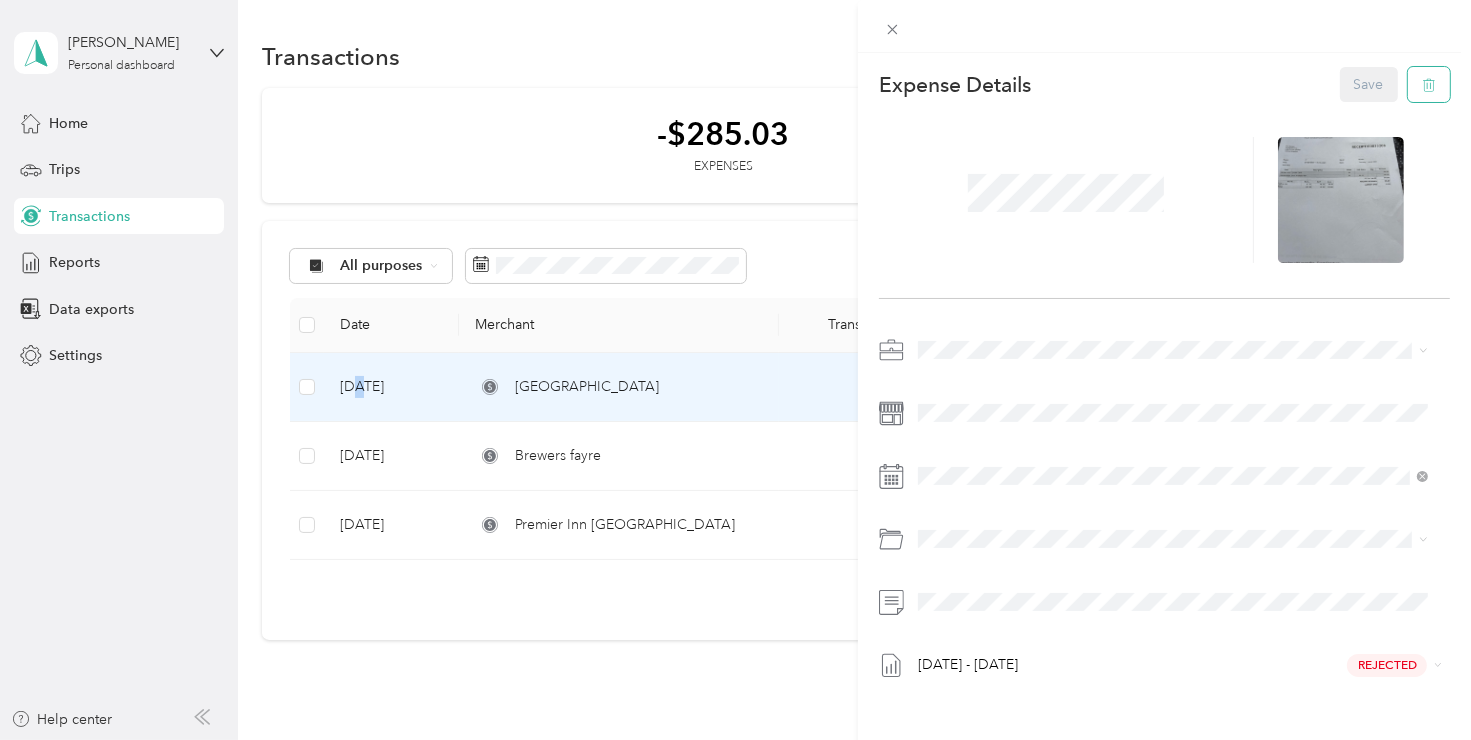 click at bounding box center [1429, 84] 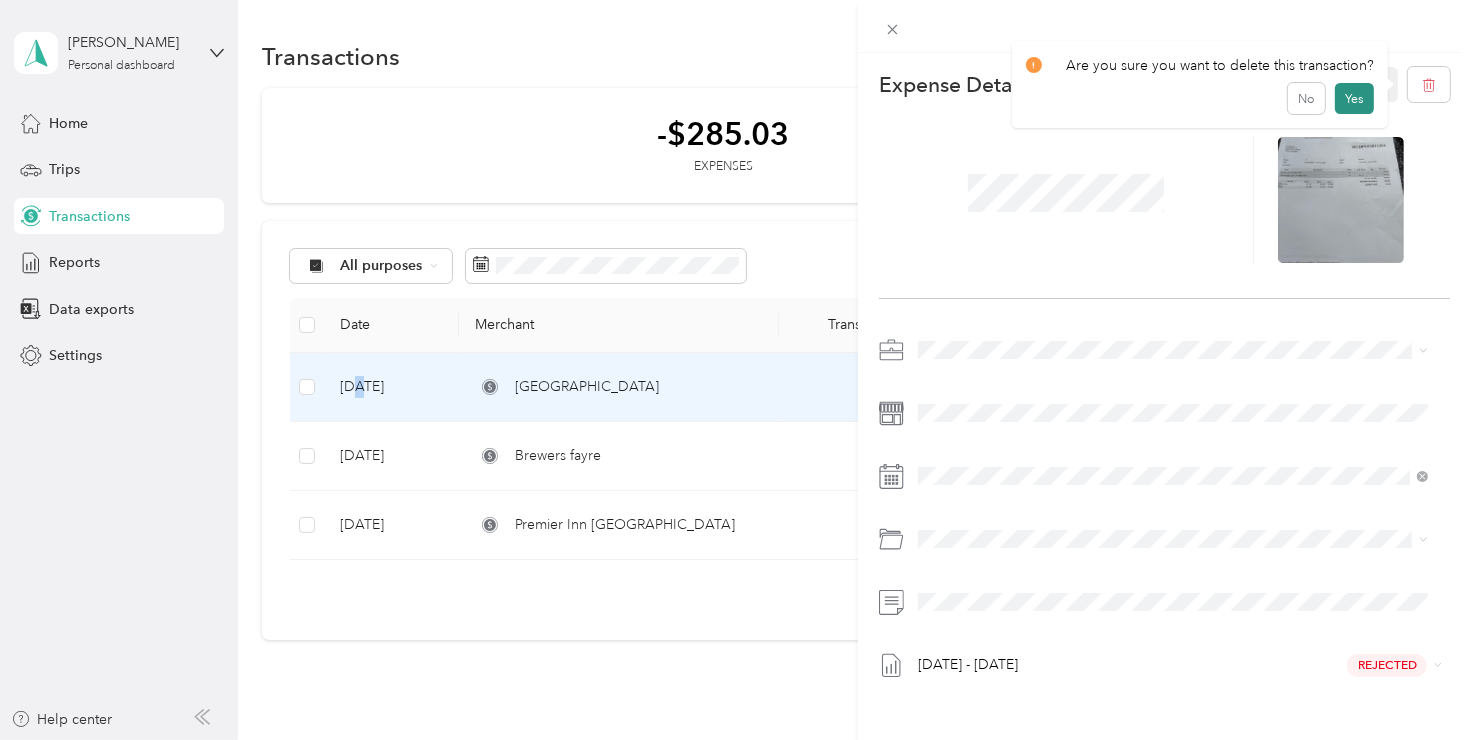 click on "Yes" at bounding box center [1354, 99] 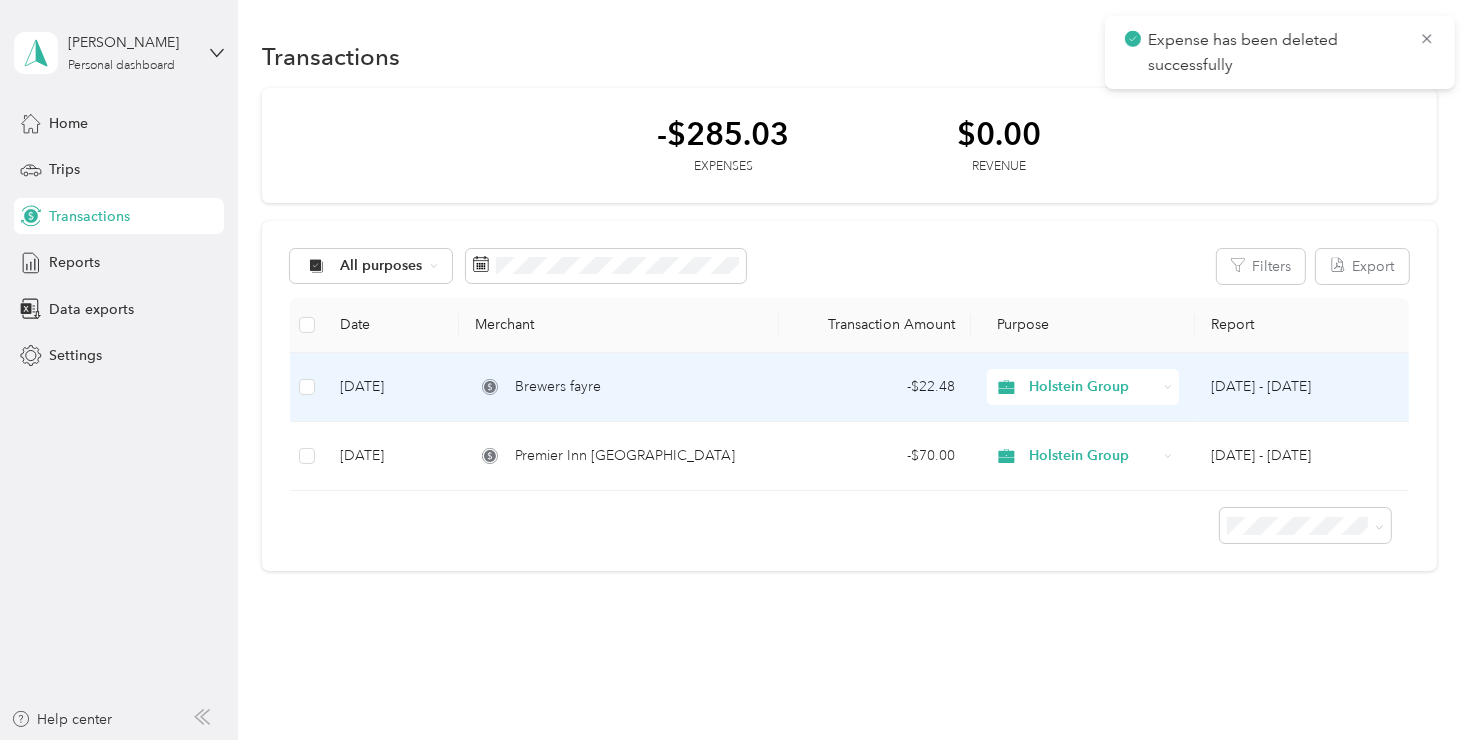 click on "[DATE]" at bounding box center (391, 387) 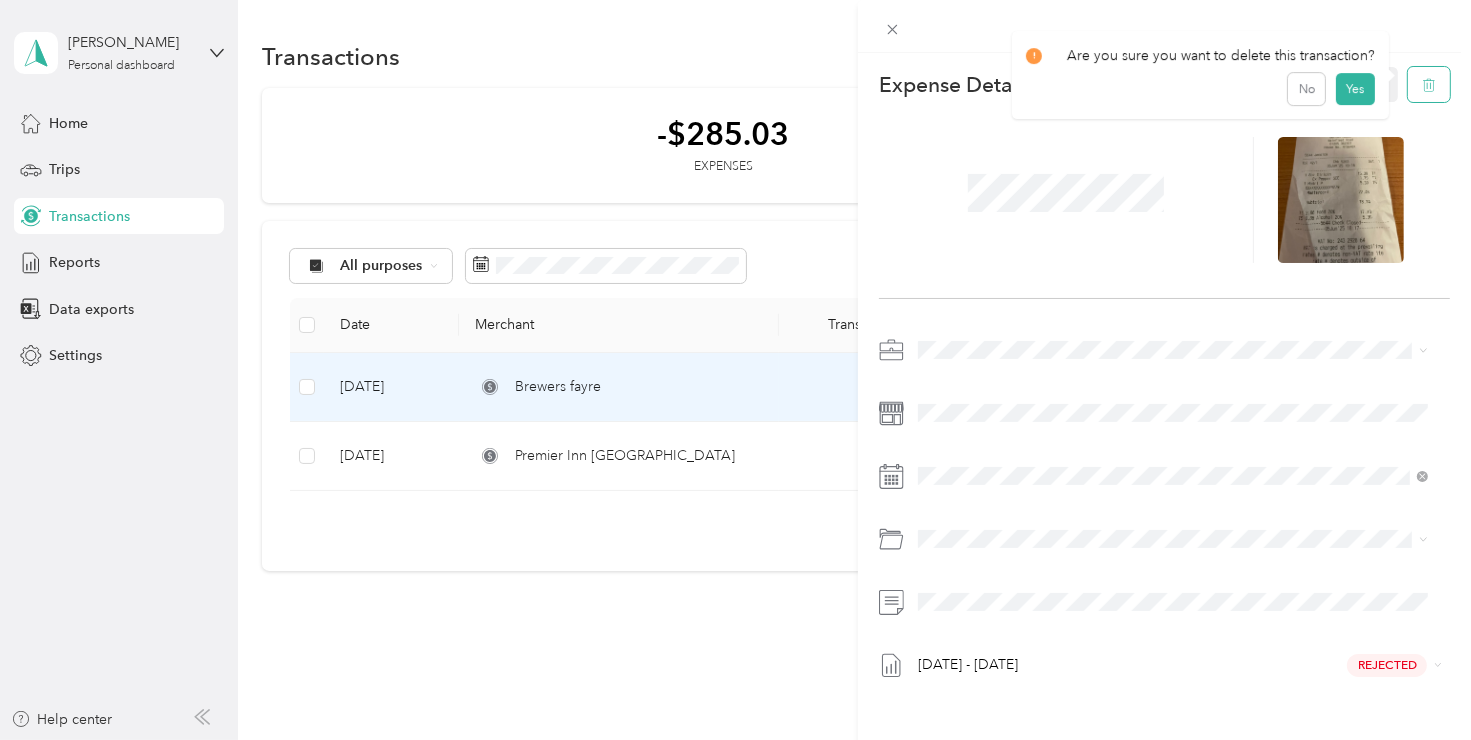 click at bounding box center (1429, 84) 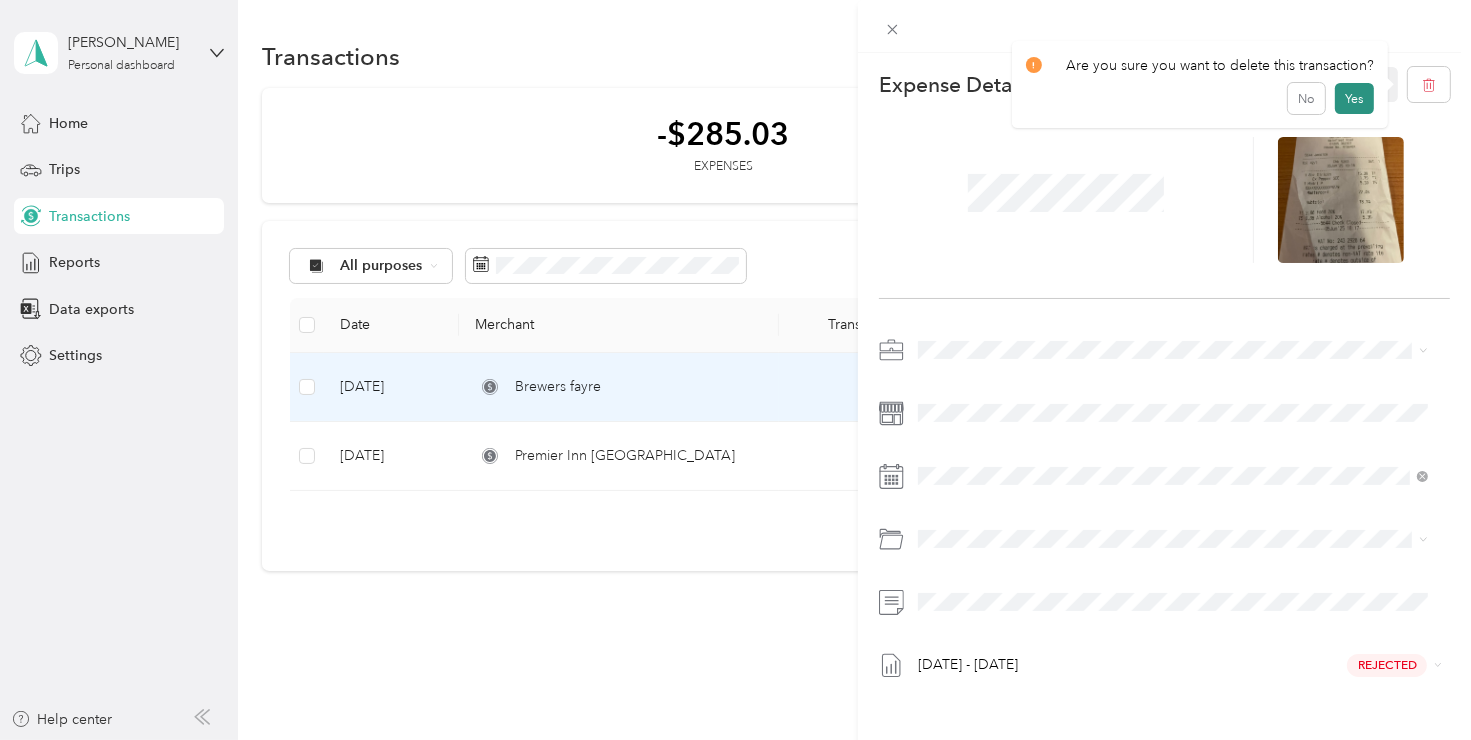 click on "Yes" at bounding box center (1354, 99) 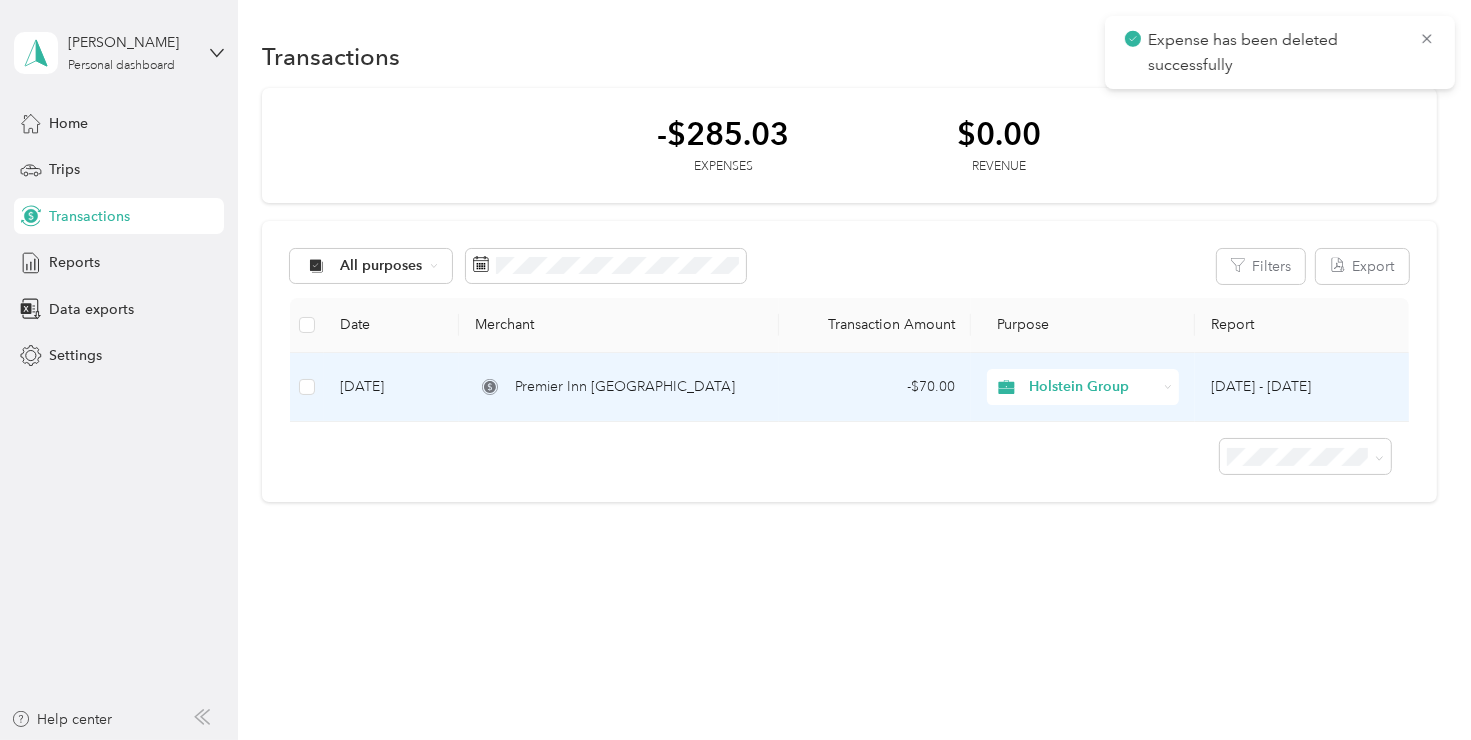 click 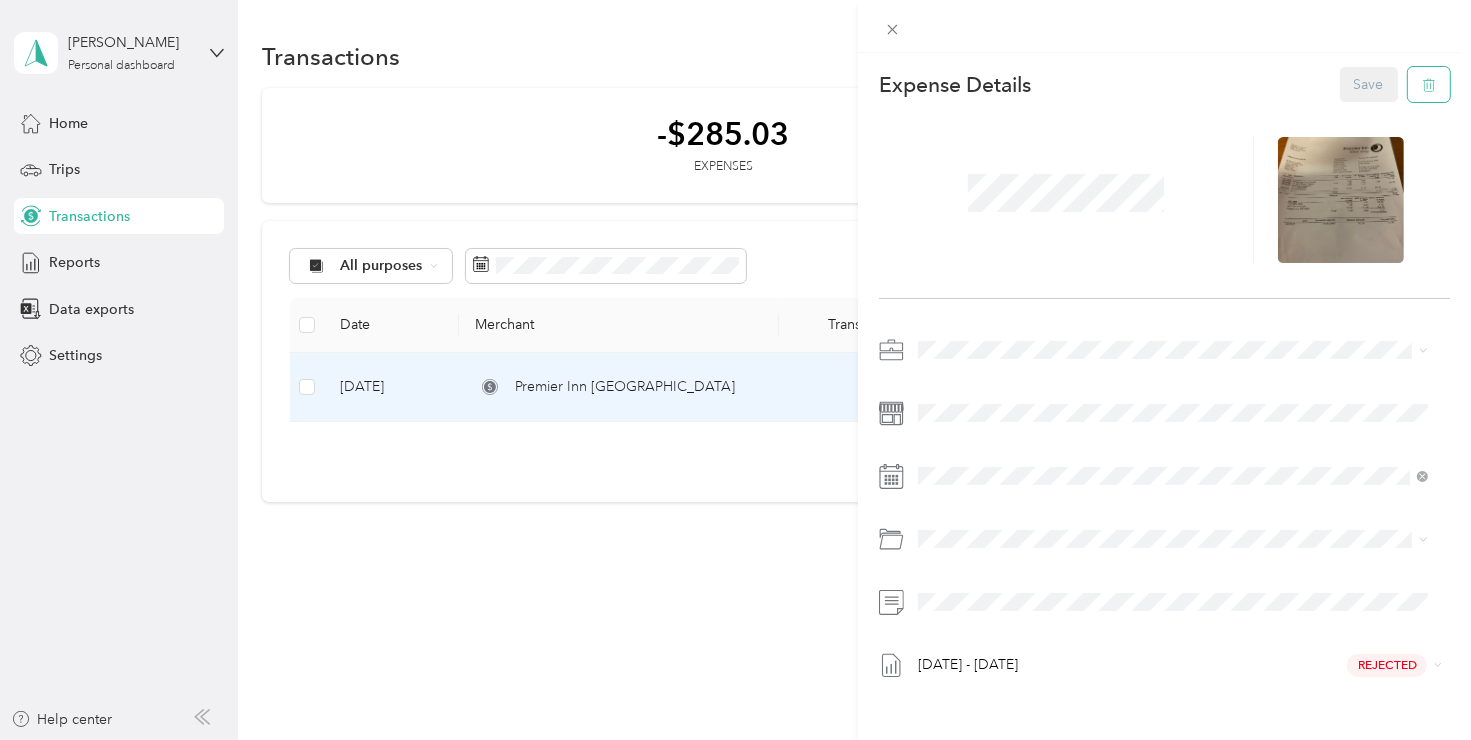 click 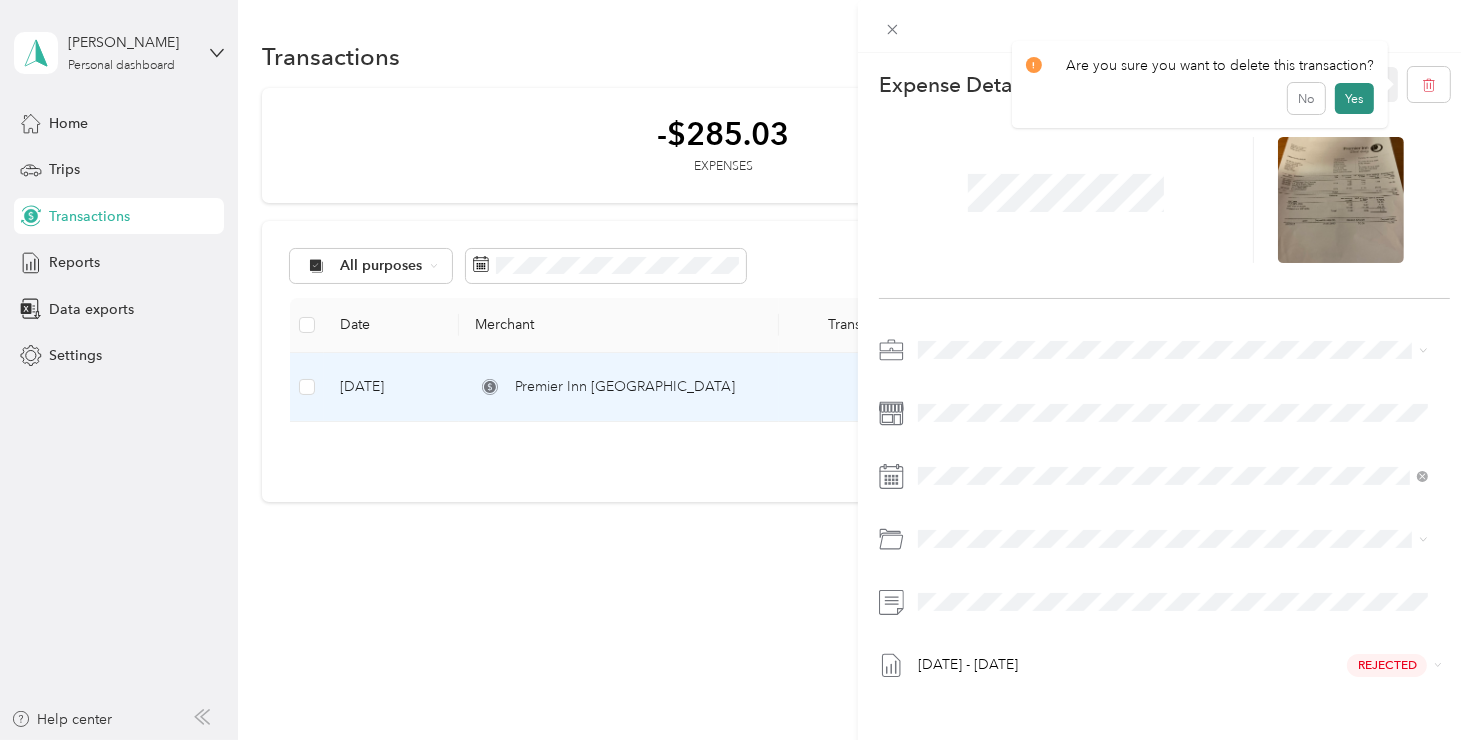 click on "Yes" at bounding box center [1354, 99] 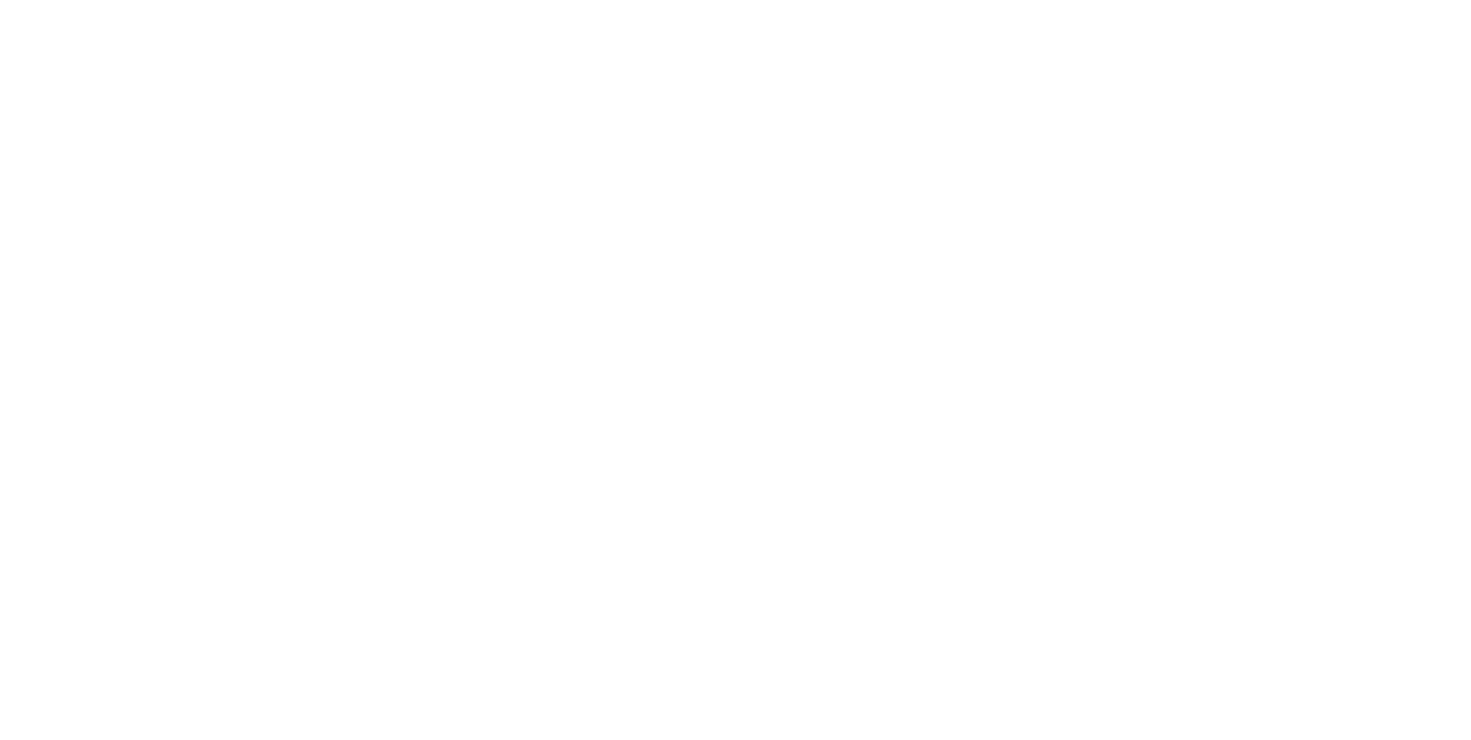 scroll, scrollTop: 0, scrollLeft: 0, axis: both 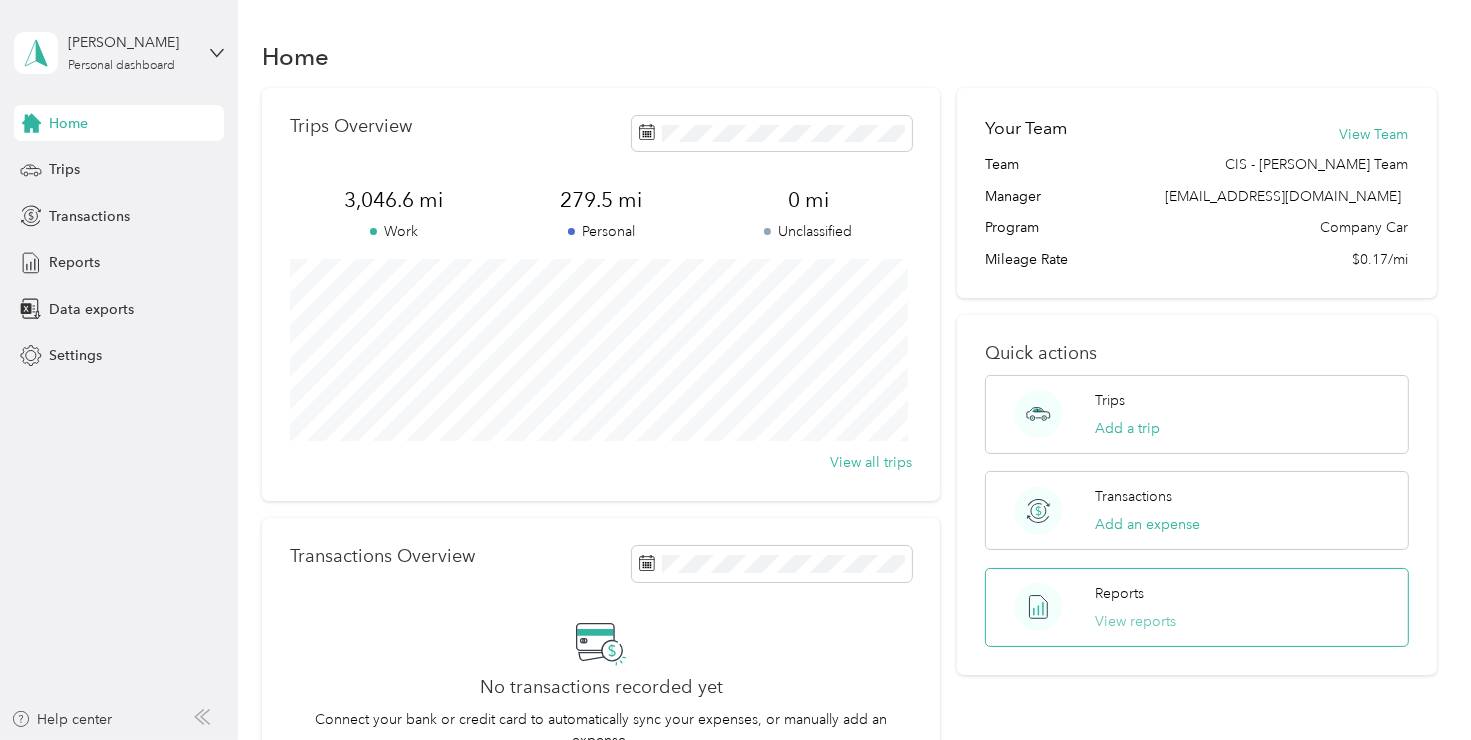 click on "View reports" at bounding box center [1135, 621] 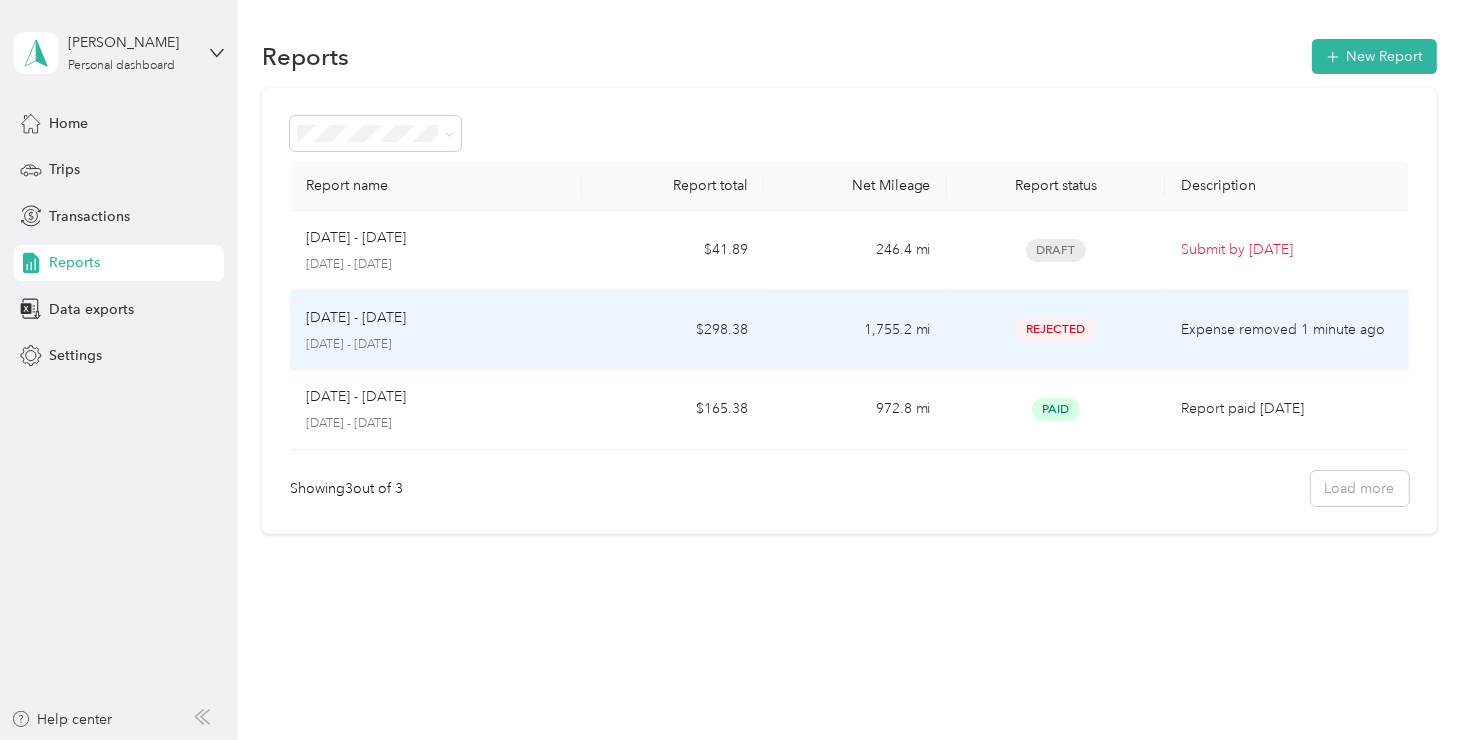 click on "$298.38" at bounding box center (673, 331) 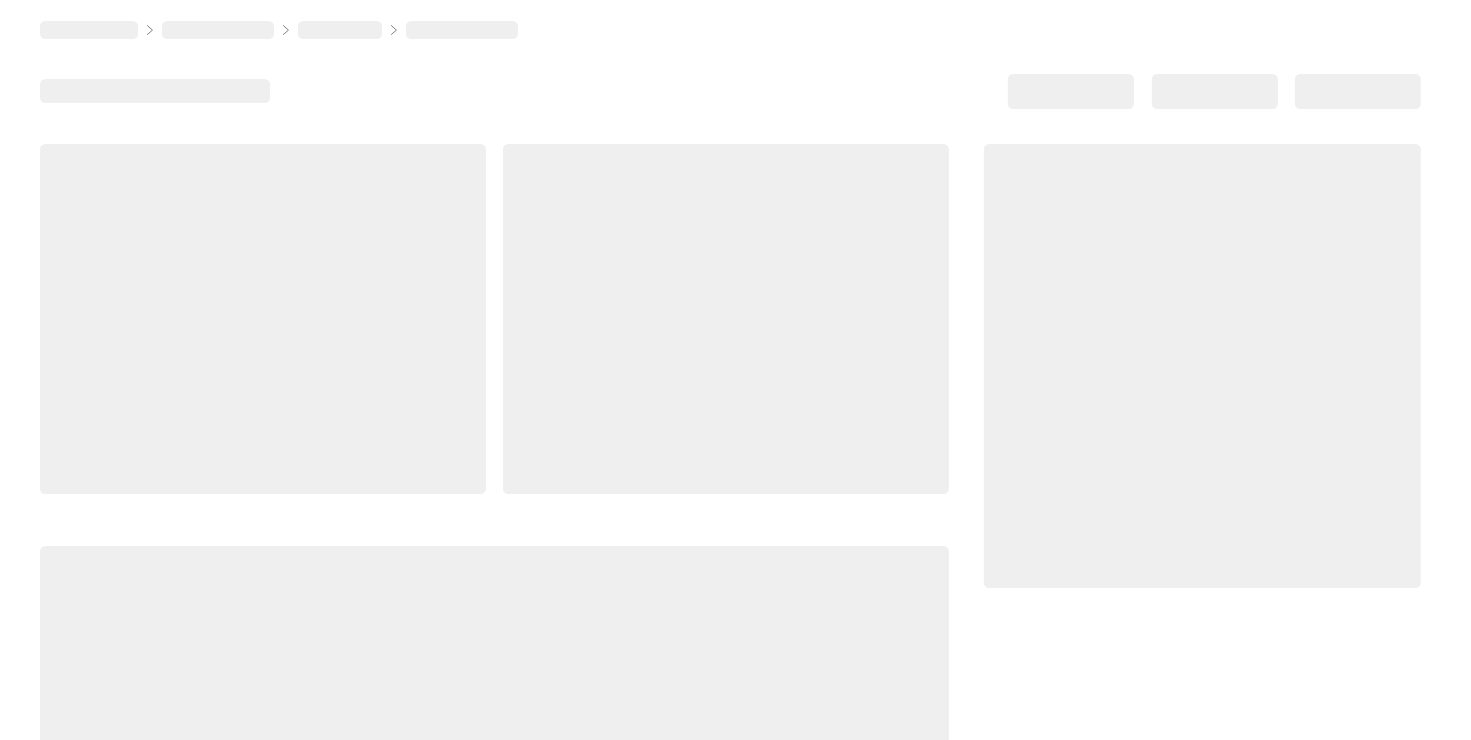 click at bounding box center (726, 319) 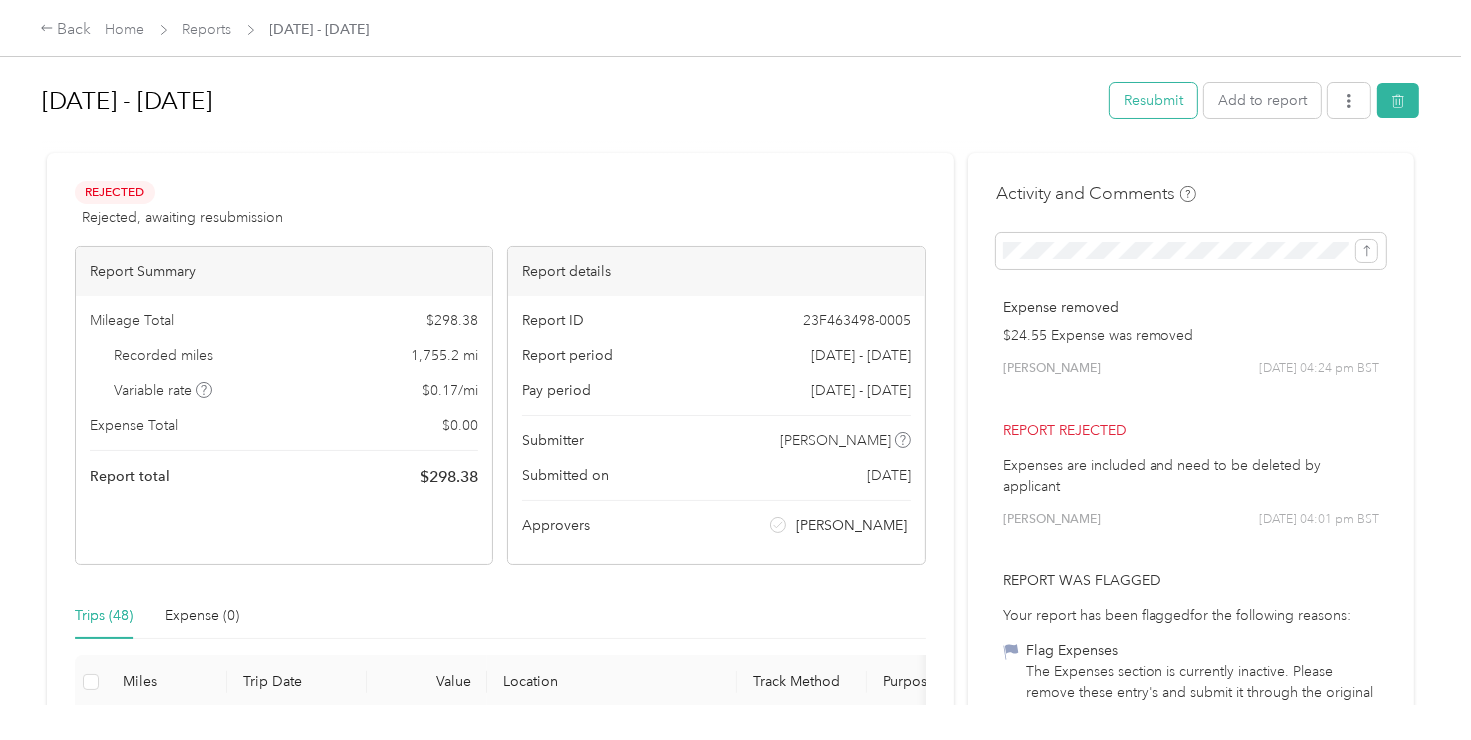 click on "Resubmit" at bounding box center (1153, 100) 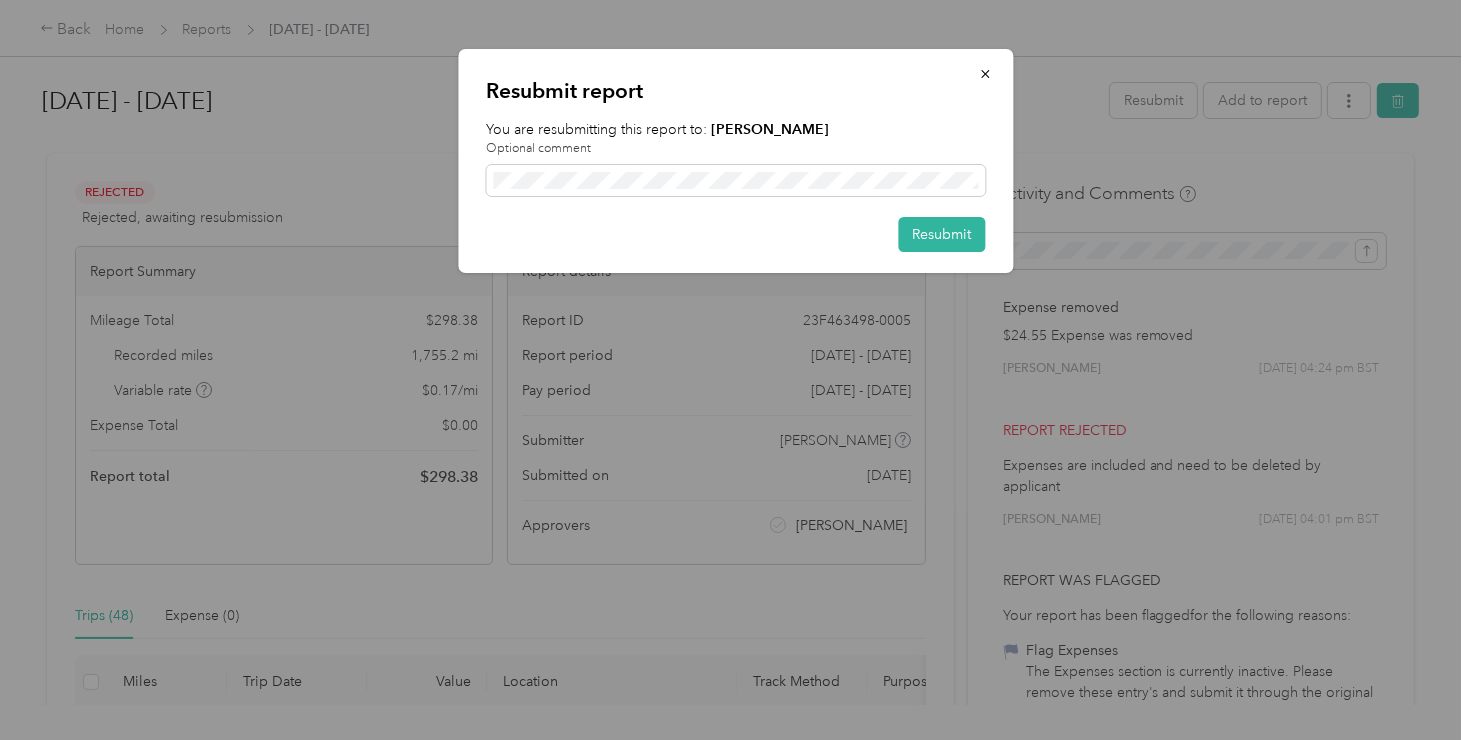 drag, startPoint x: 928, startPoint y: 227, endPoint x: 879, endPoint y: 154, distance: 87.92042 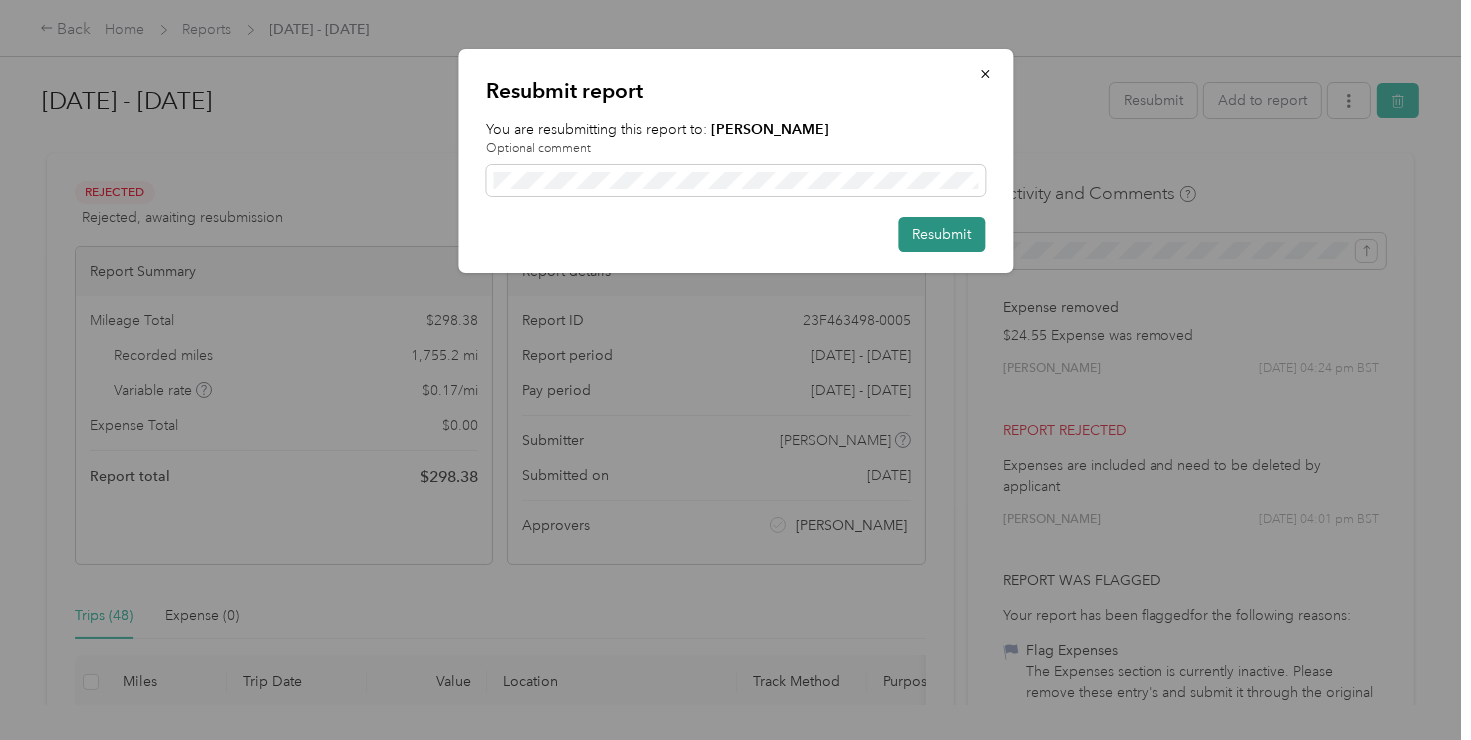drag, startPoint x: 929, startPoint y: 233, endPoint x: 909, endPoint y: 224, distance: 21.931713 